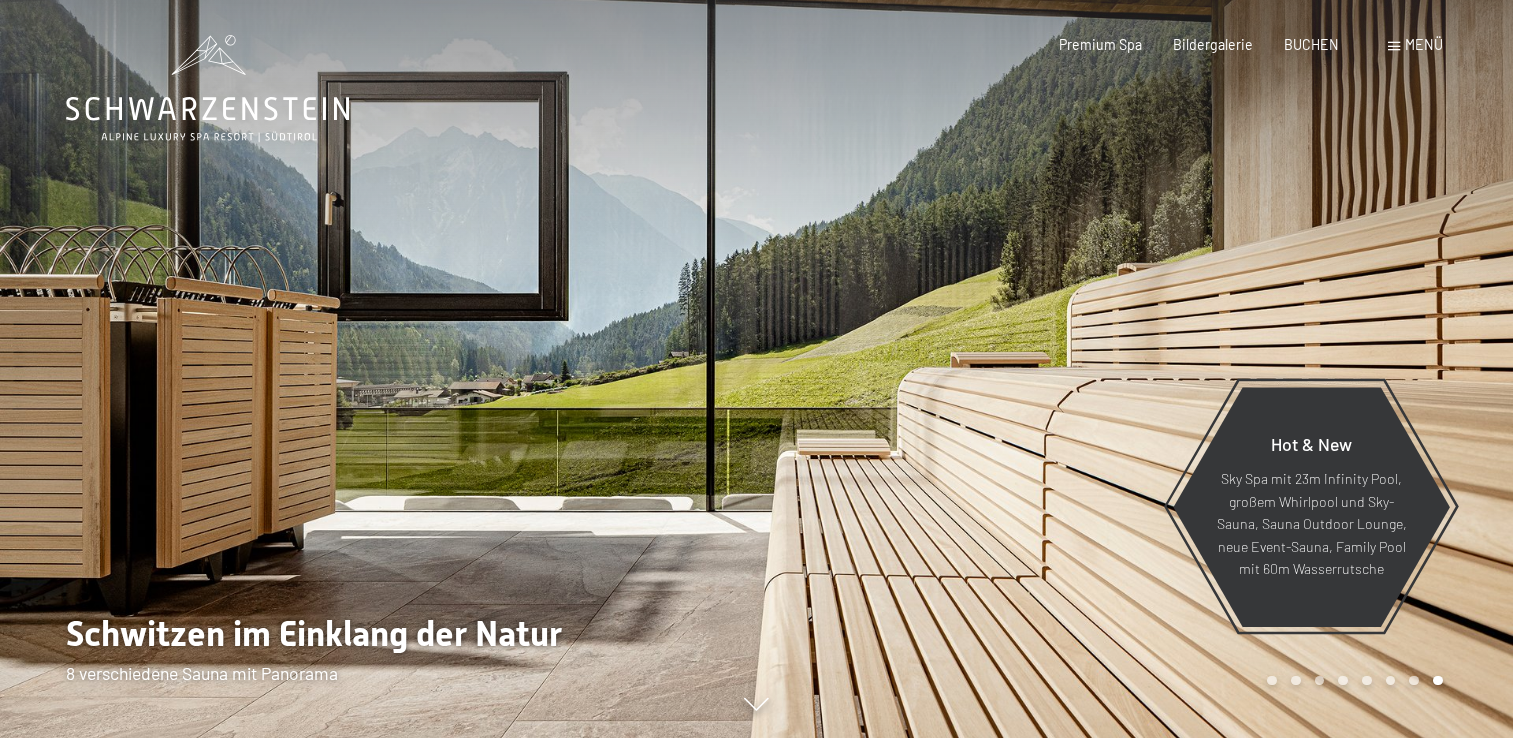scroll, scrollTop: 0, scrollLeft: 0, axis: both 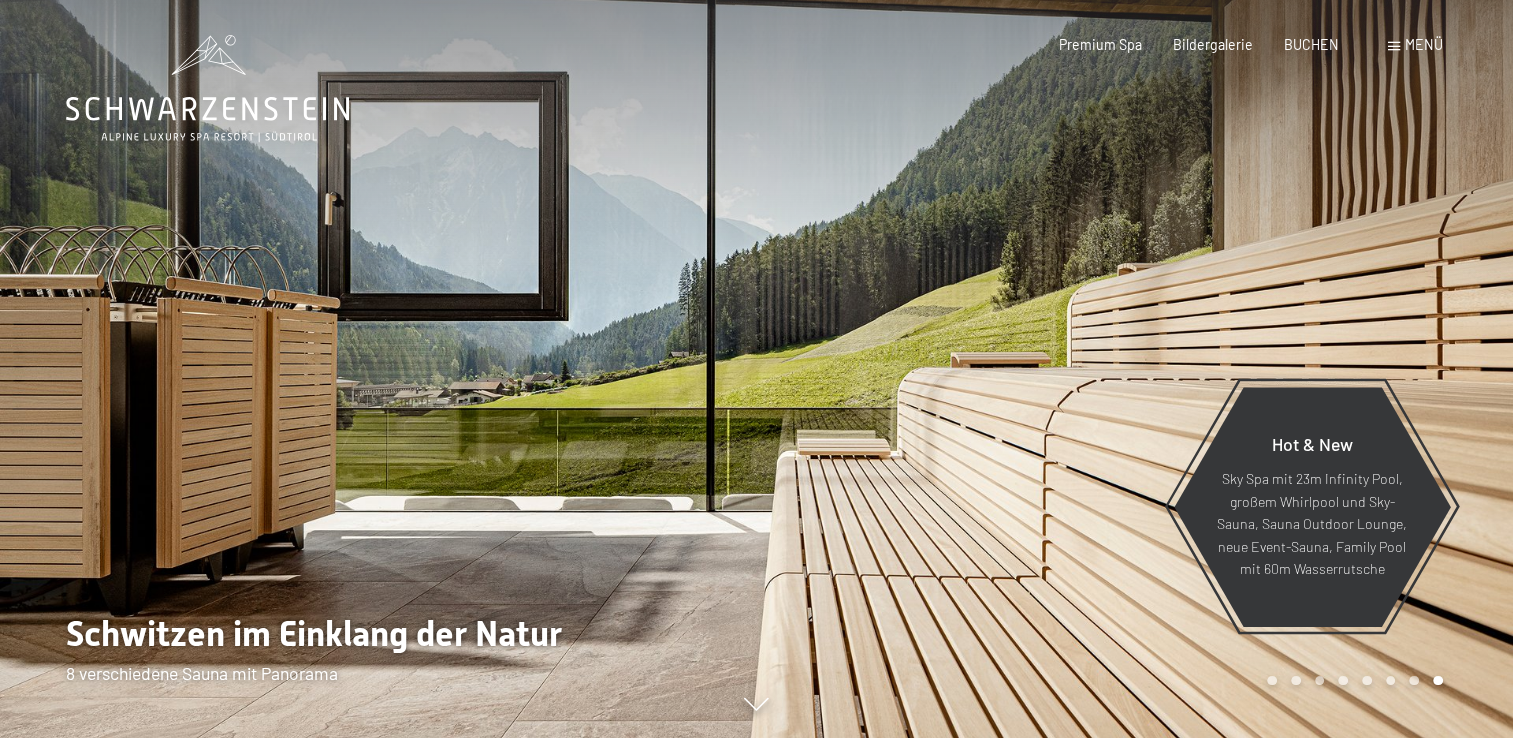 click on "Menü" at bounding box center (1424, 44) 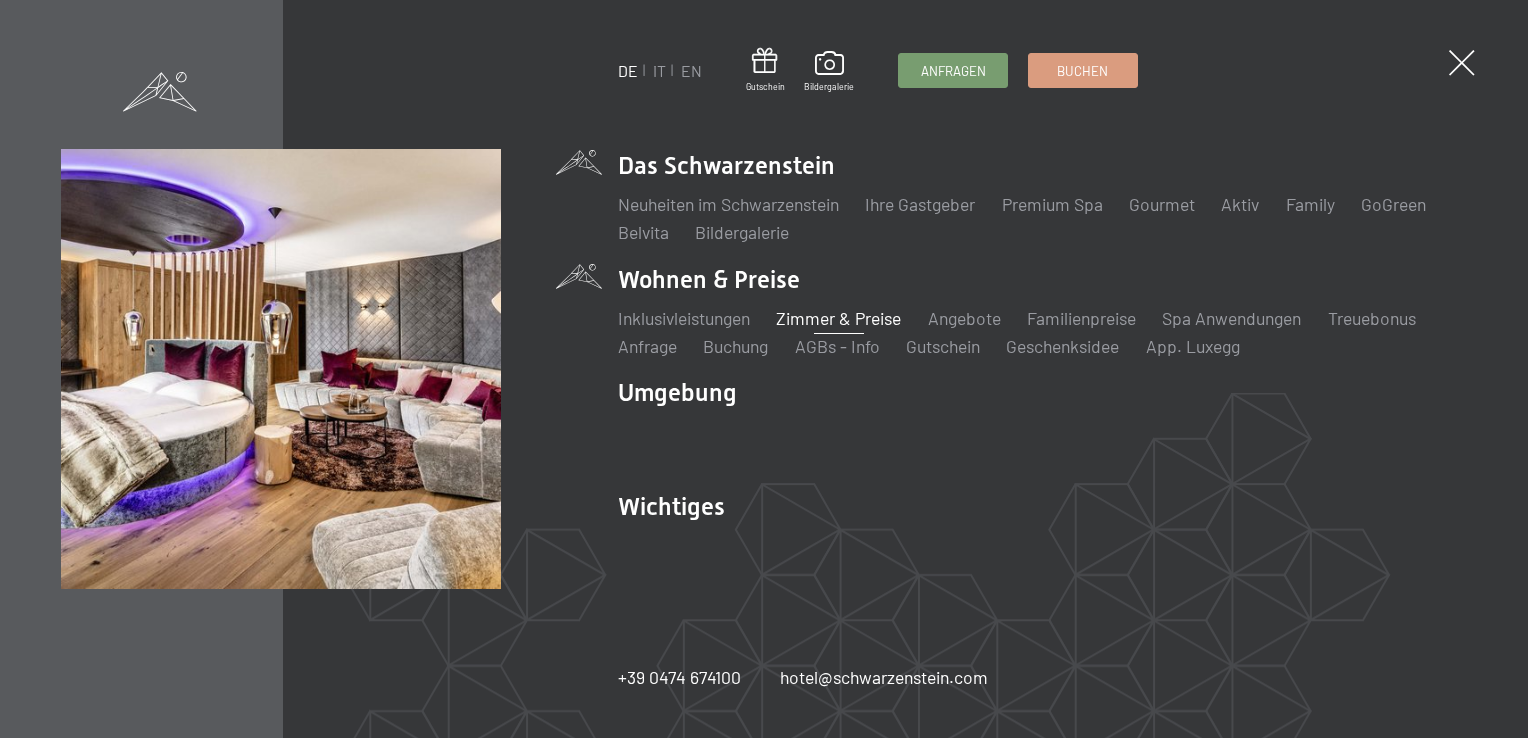 click on "Zimmer & Preise" at bounding box center (838, 318) 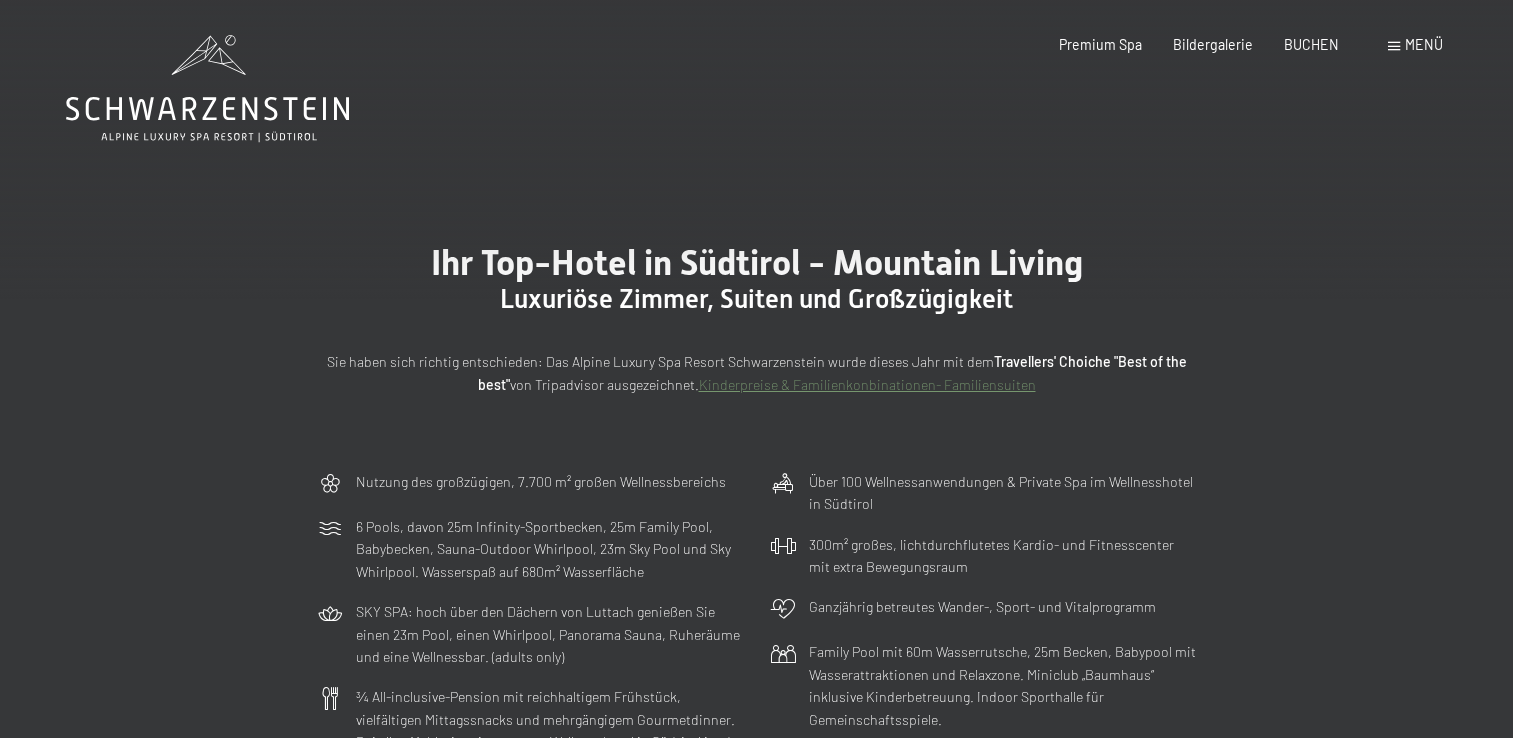 scroll, scrollTop: 0, scrollLeft: 0, axis: both 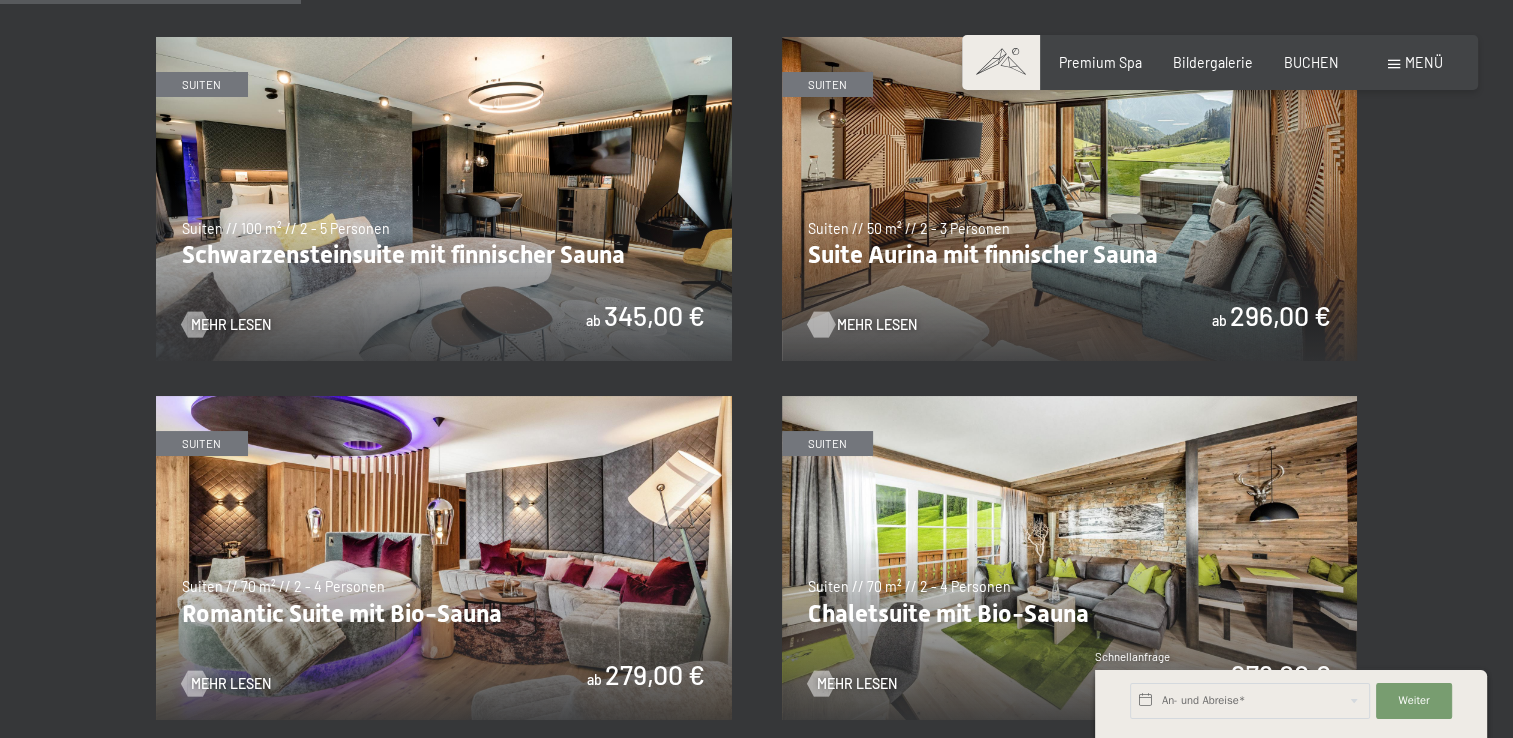 click on "Mehr Lesen" at bounding box center [877, 325] 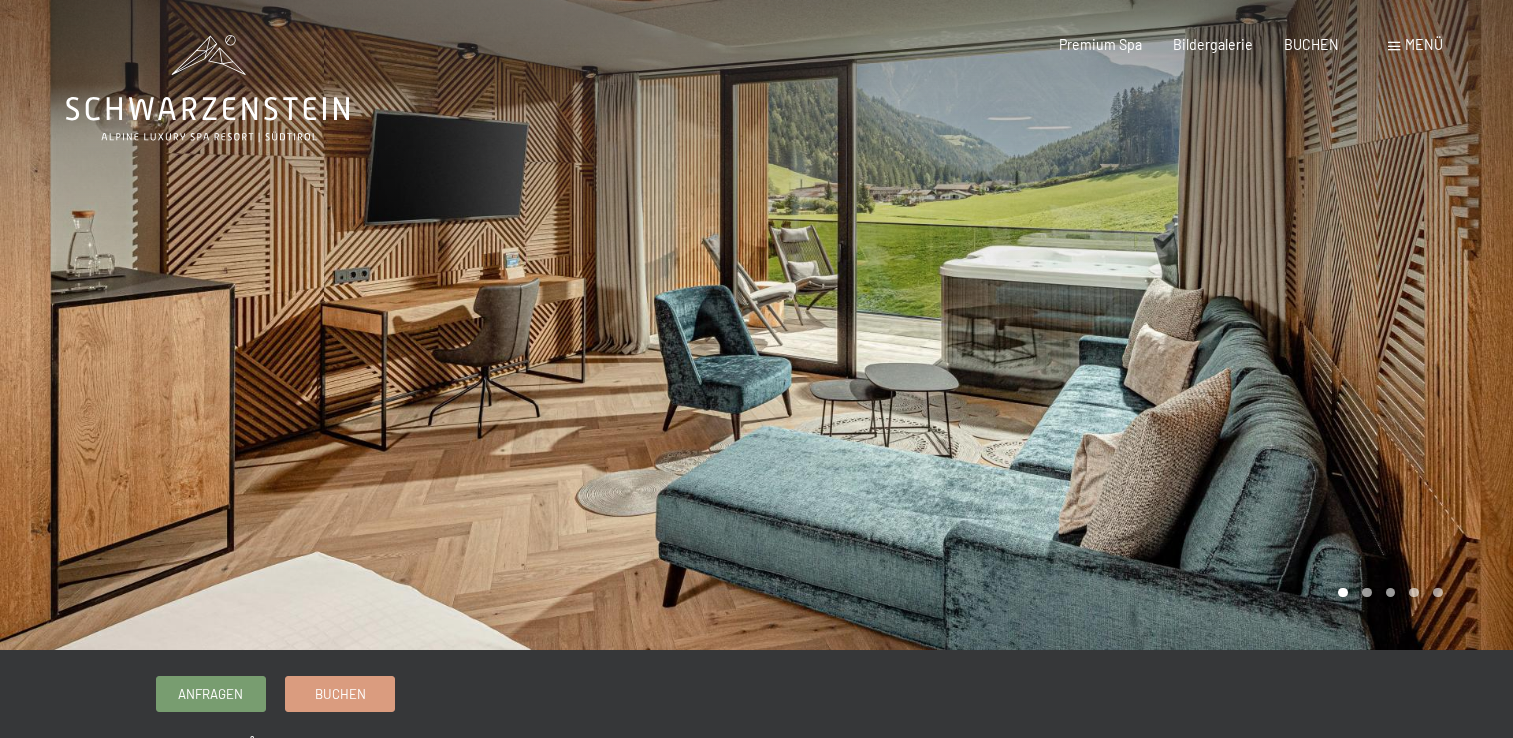 scroll, scrollTop: 0, scrollLeft: 0, axis: both 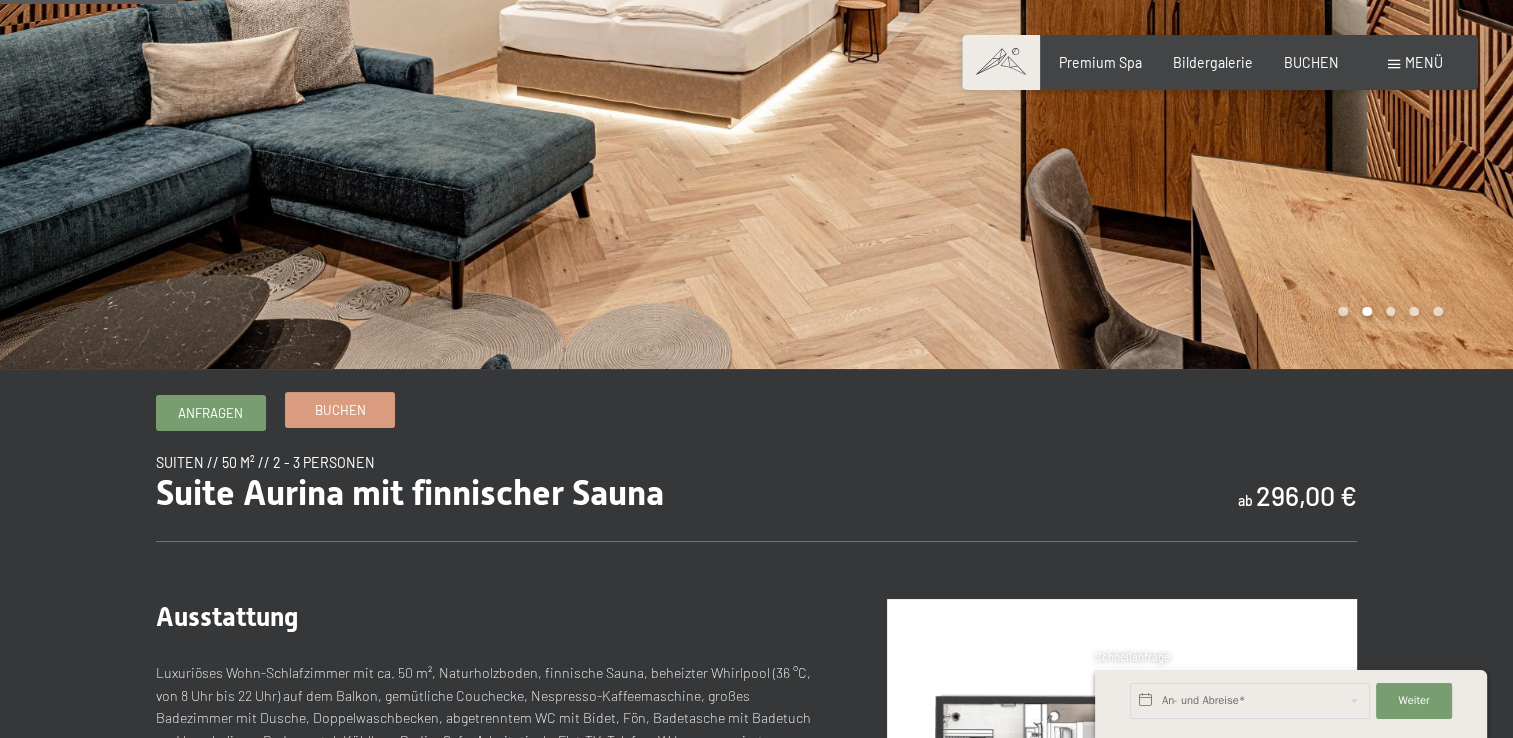 click on "Buchen" at bounding box center (340, 410) 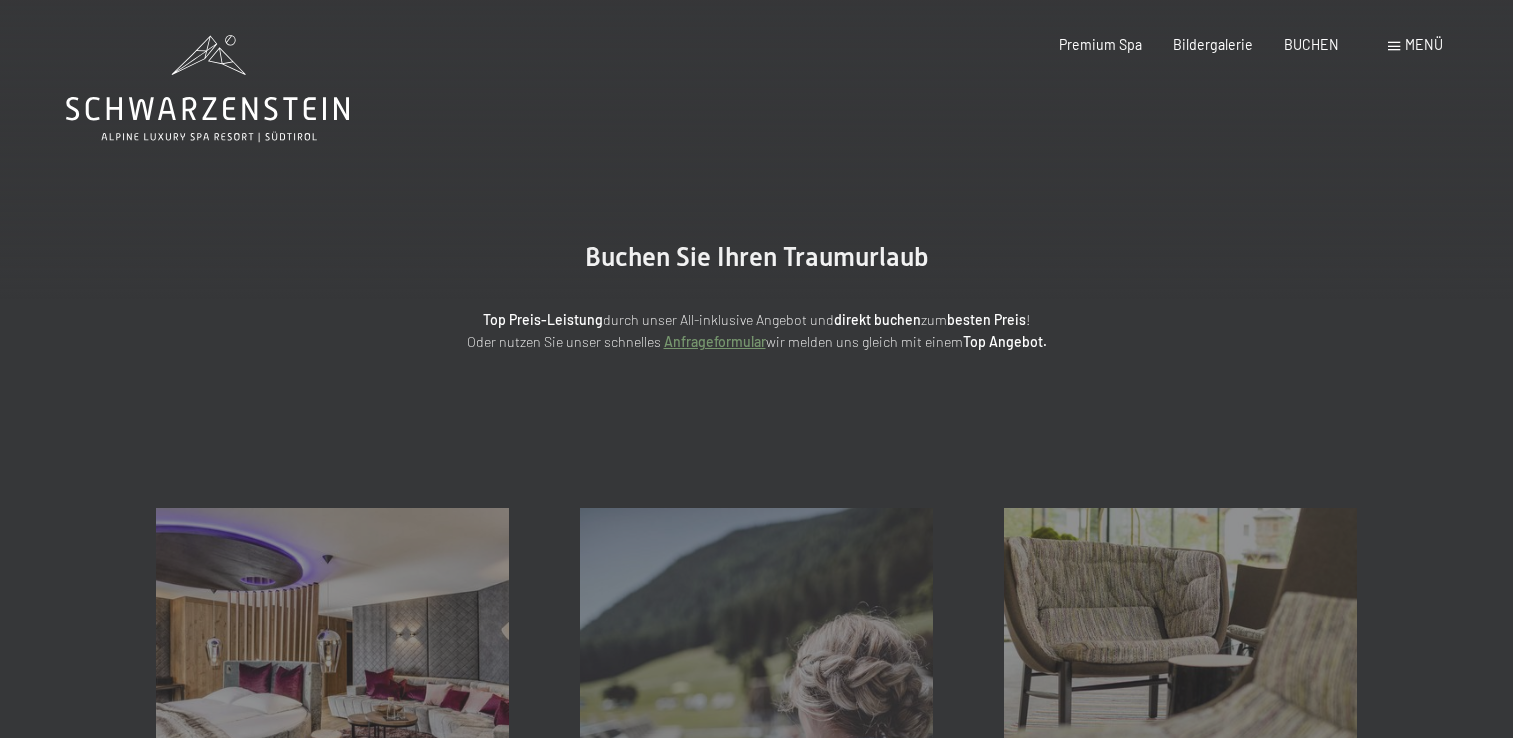 scroll, scrollTop: 0, scrollLeft: 0, axis: both 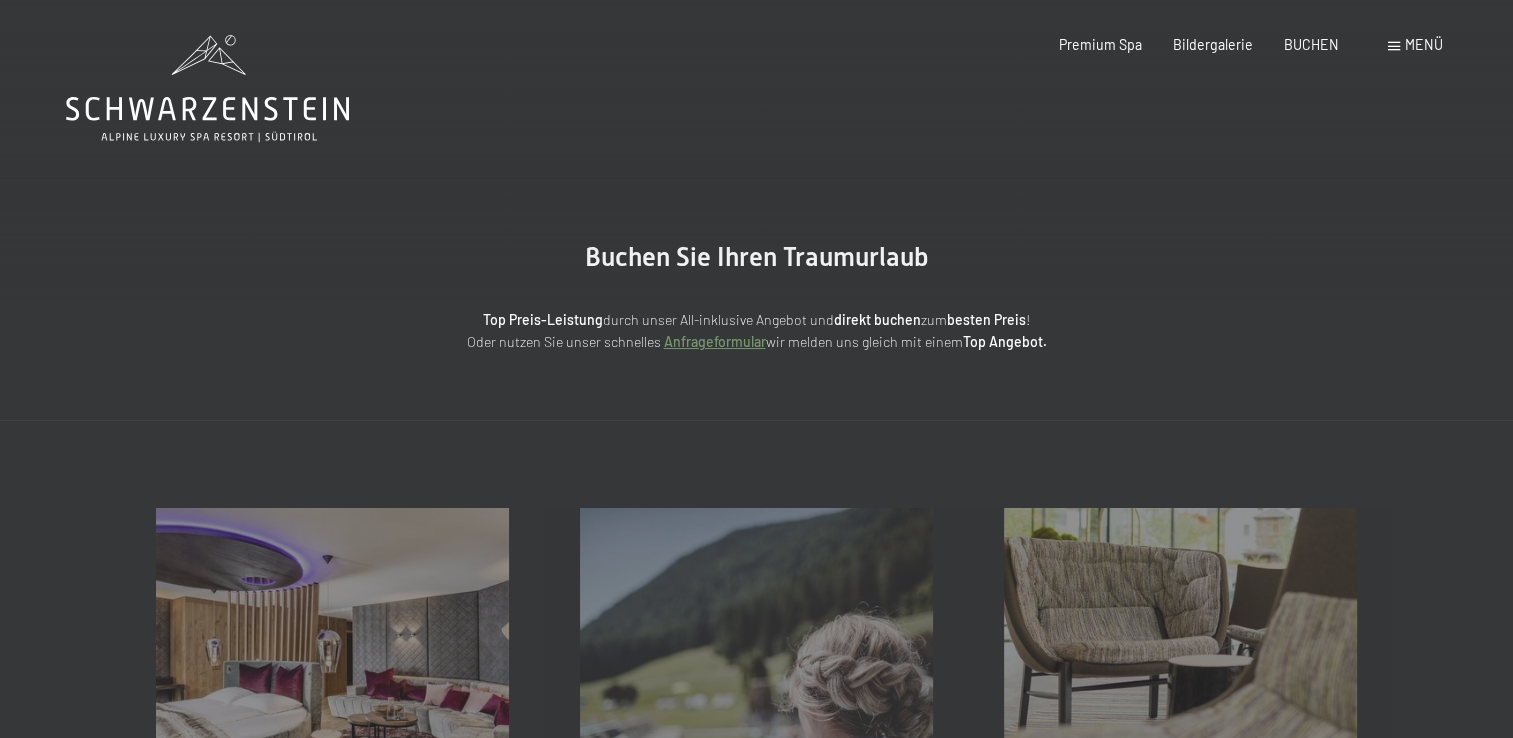 click on "Buchen Sie Ihren Traumurlaub             Top Preis-Leistung  durch unser All-inklusive Angebot und  direkt buchen  zum  besten Preis !  Oder nutzen Sie unser schnelles   Anfrageformular  wir melden uns gleich mit einem  Top Angebot.         Weiterlesen" at bounding box center [756, 298] 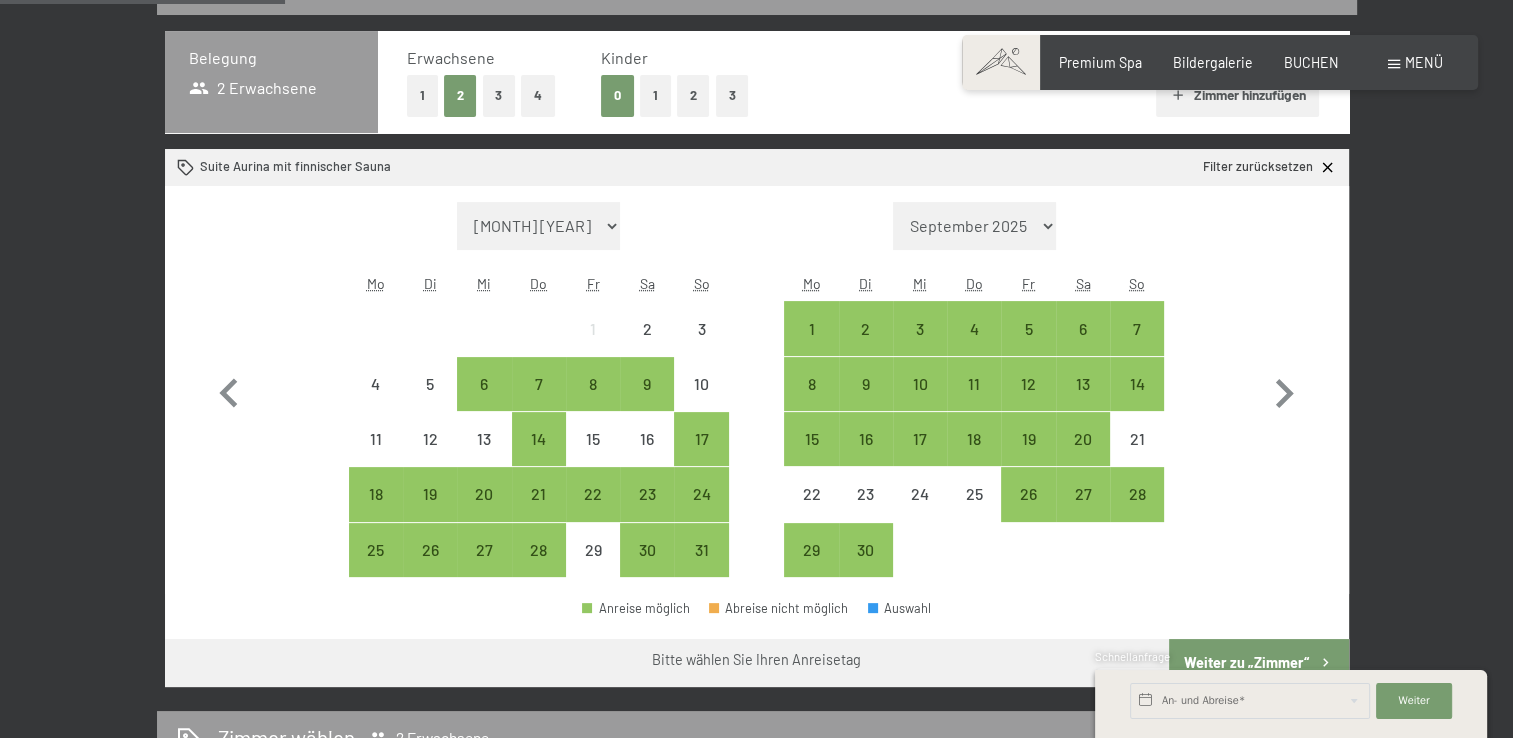 scroll, scrollTop: 462, scrollLeft: 0, axis: vertical 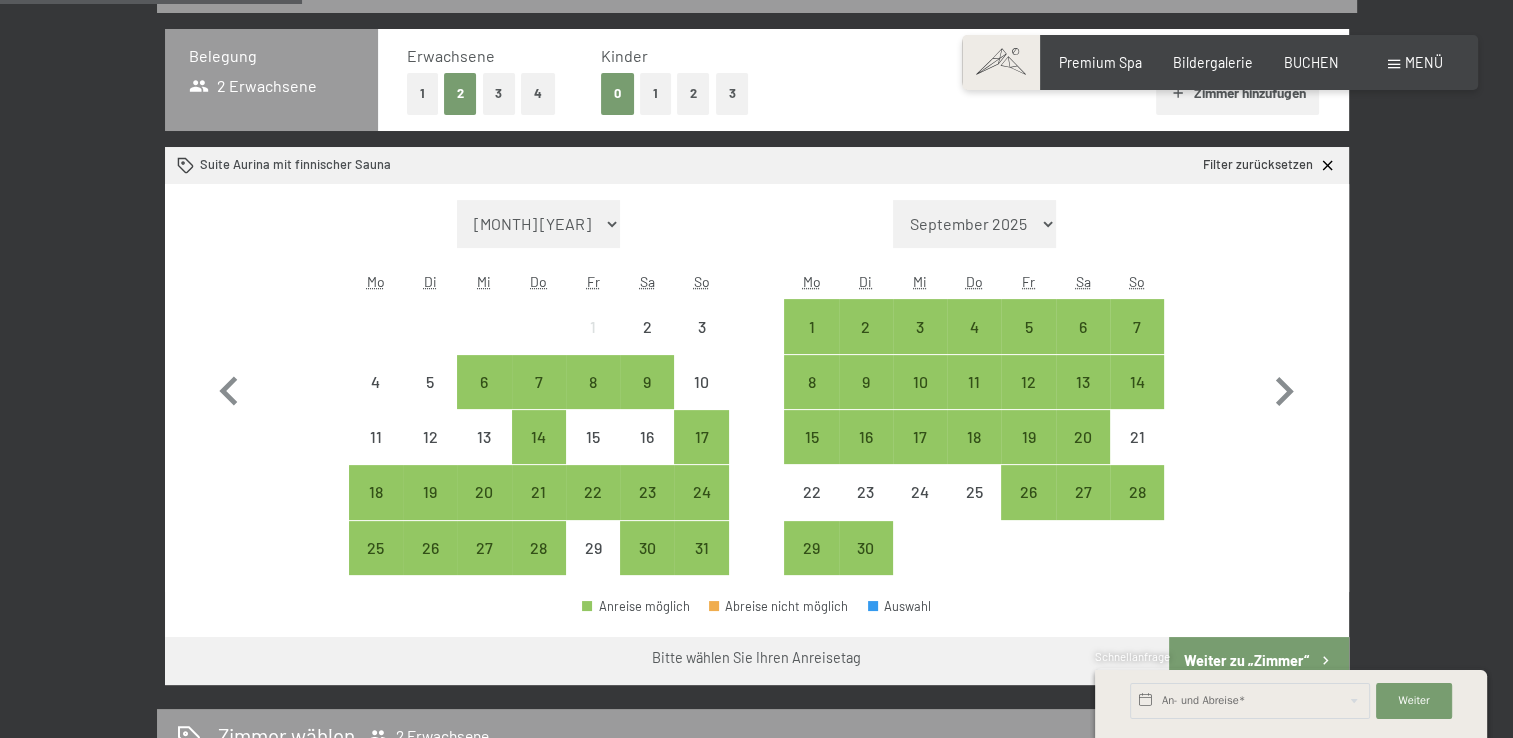 click on "1" at bounding box center [655, 93] 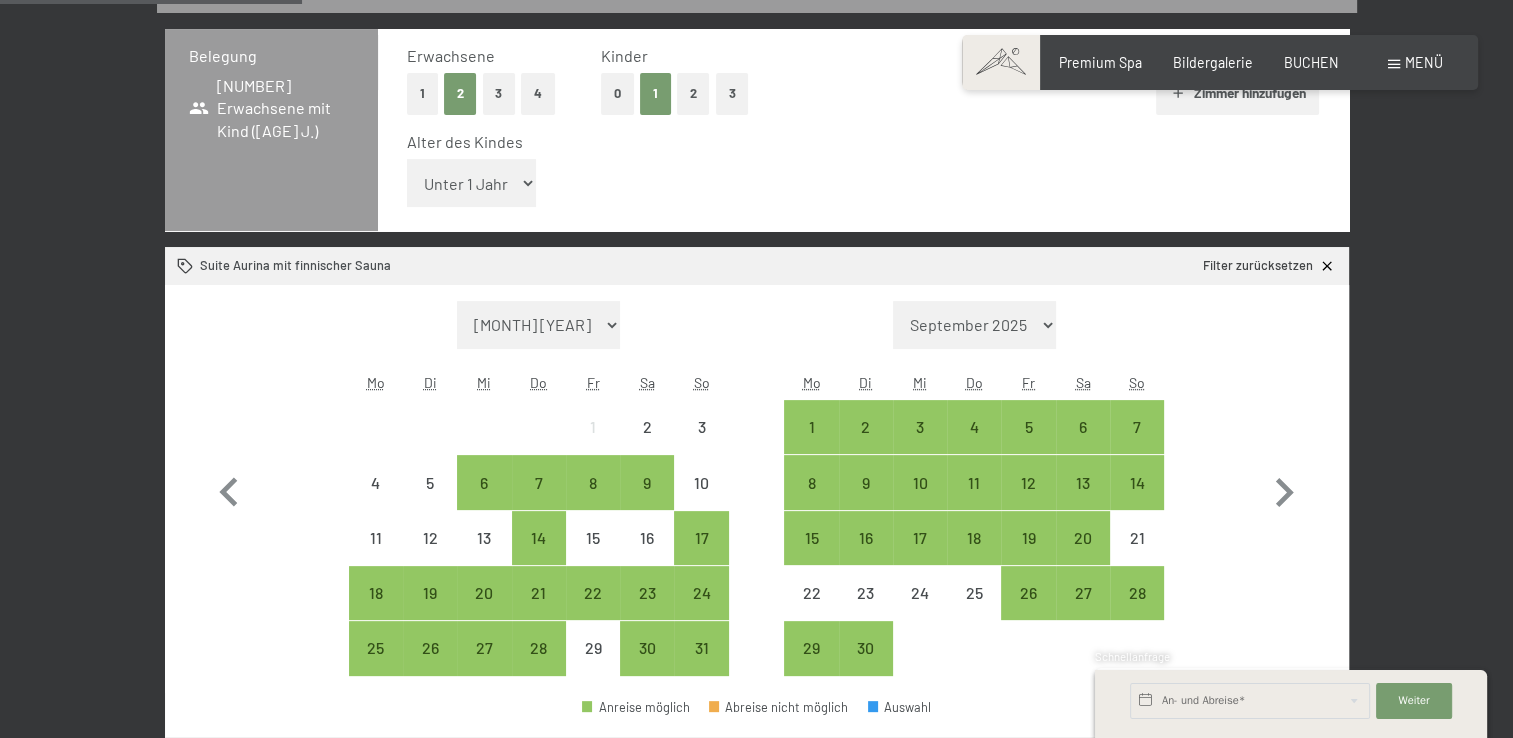 click on "Unter 1 Jahr 1 Jahr 2 Jahre 3 Jahre 4 Jahre 5 Jahre 6 Jahre 7 Jahre 8 Jahre 9 Jahre 10 Jahre 11 Jahre 12 Jahre 13 Jahre 14 Jahre 15 Jahre 16 Jahre 17 Jahre" at bounding box center (472, 183) 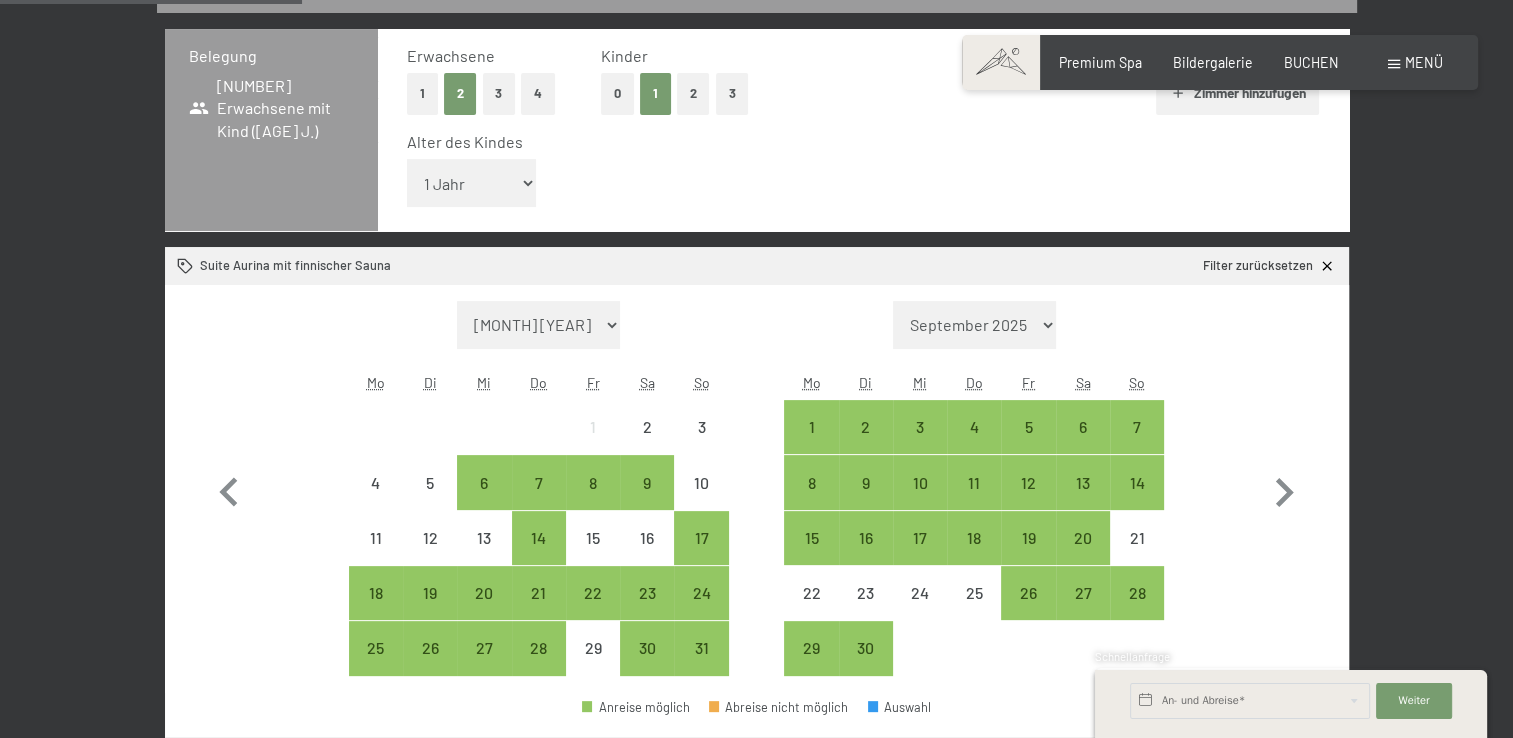 click on "Unter 1 Jahr 1 Jahr 2 Jahre 3 Jahre 4 Jahre 5 Jahre 6 Jahre 7 Jahre 8 Jahre 9 Jahre 10 Jahre 11 Jahre 12 Jahre 13 Jahre 14 Jahre 15 Jahre 16 Jahre 17 Jahre" at bounding box center [472, 183] 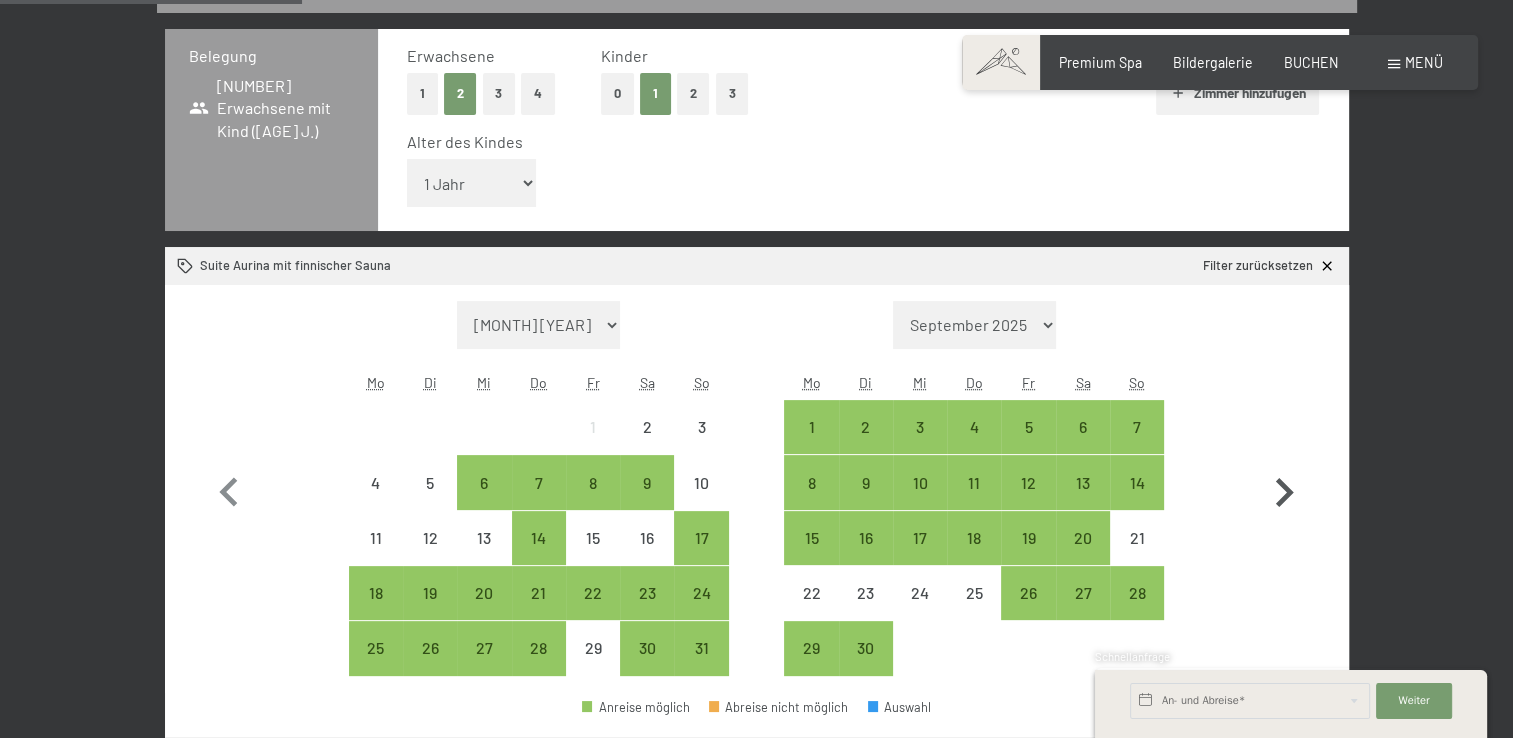 click 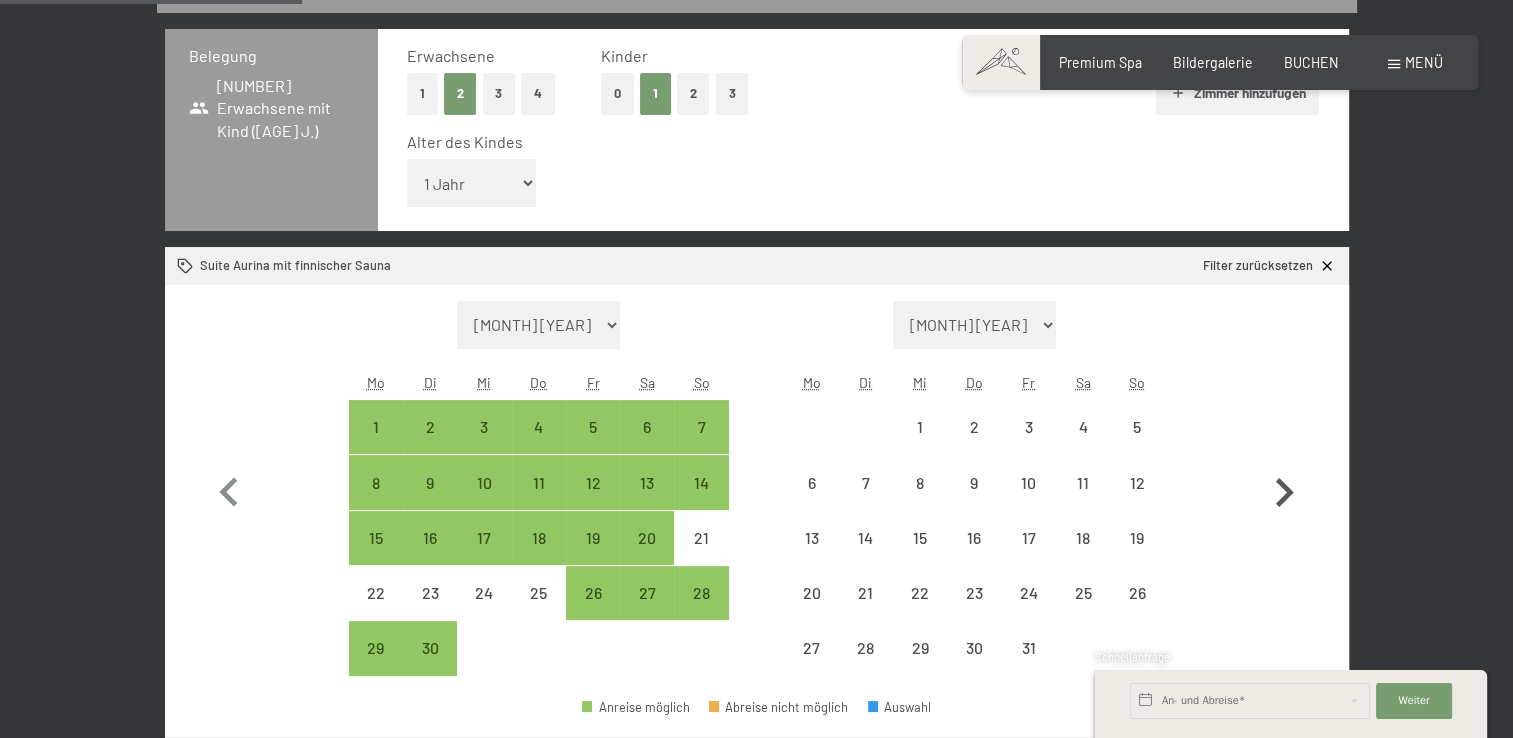 select on "2025-09-01" 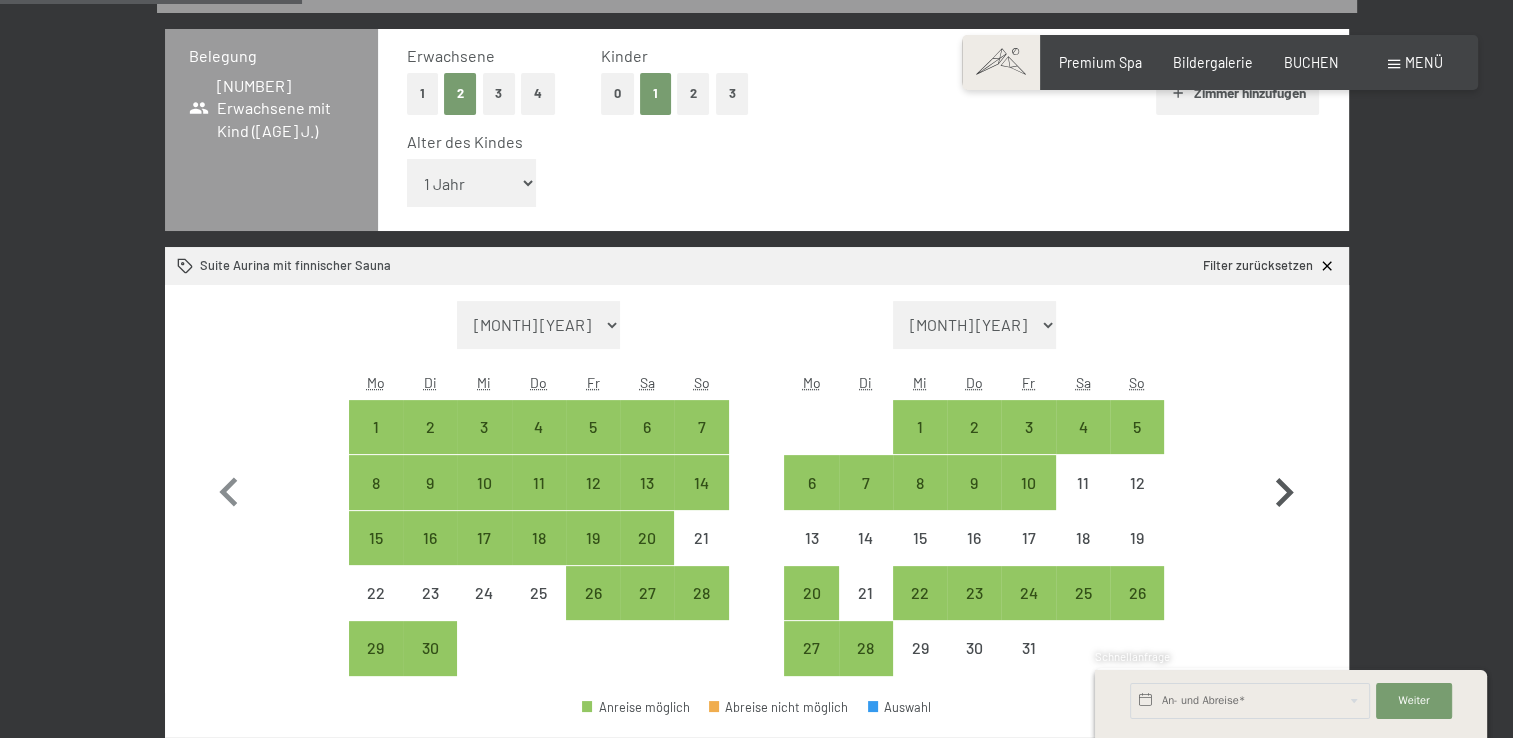 click 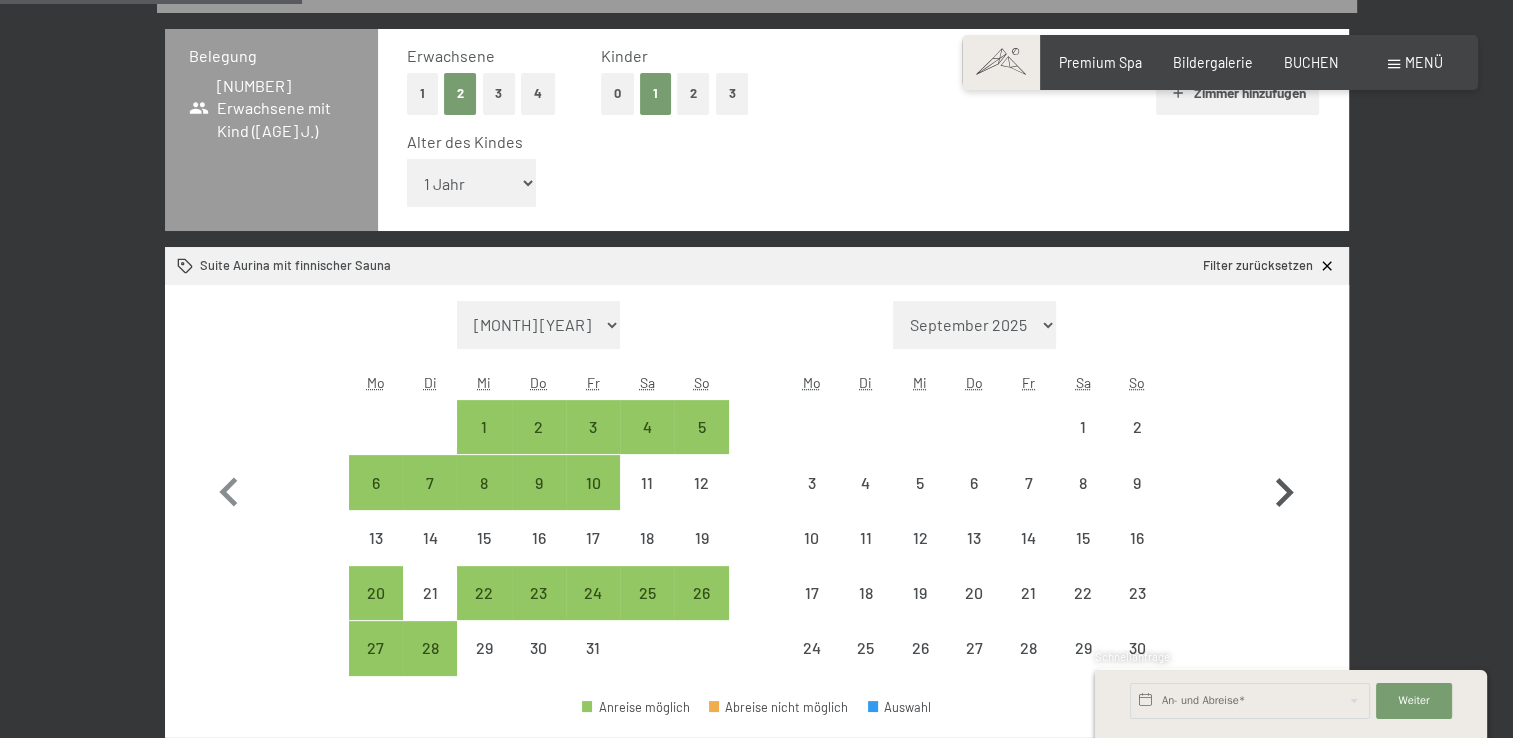 select on "2025-10-01" 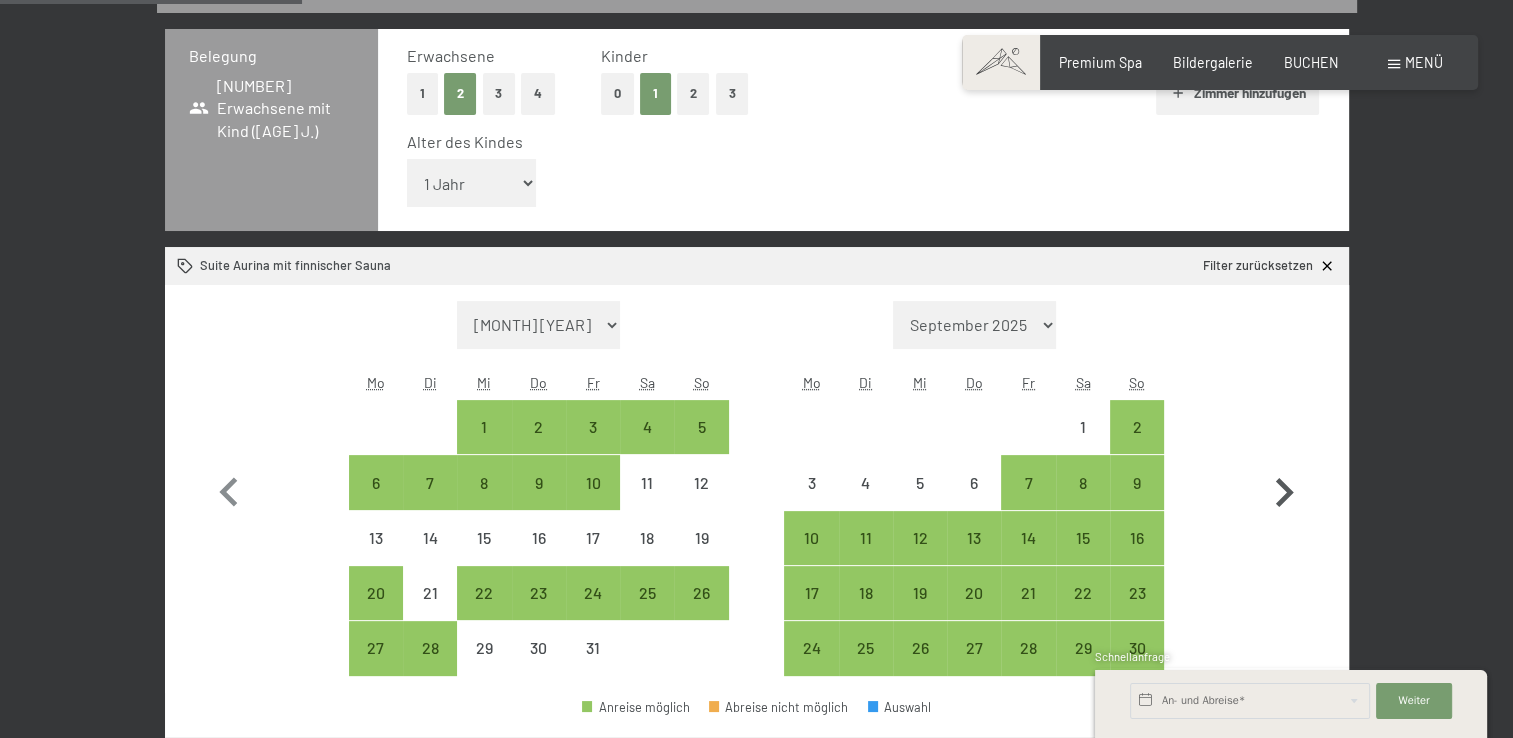 click 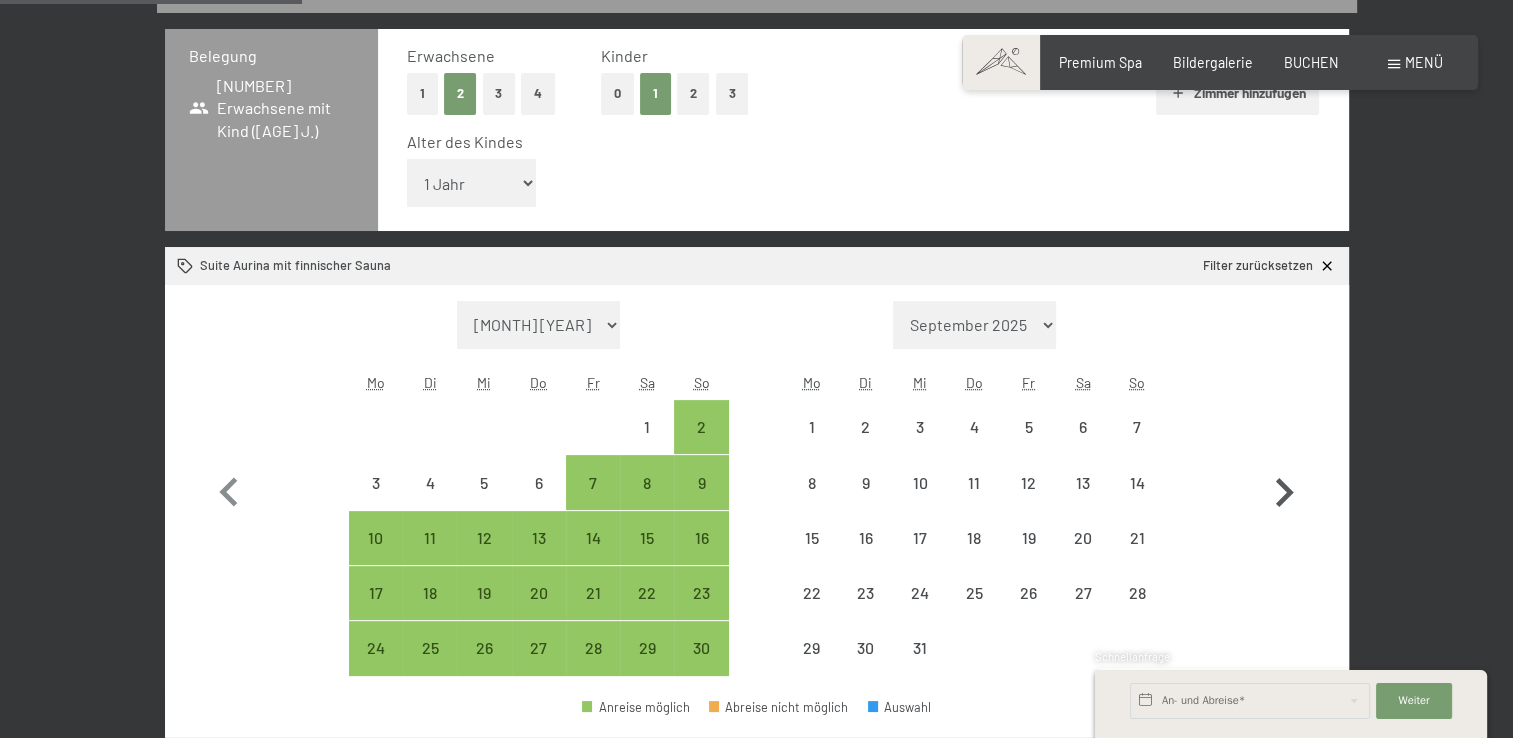select on "2025-11-01" 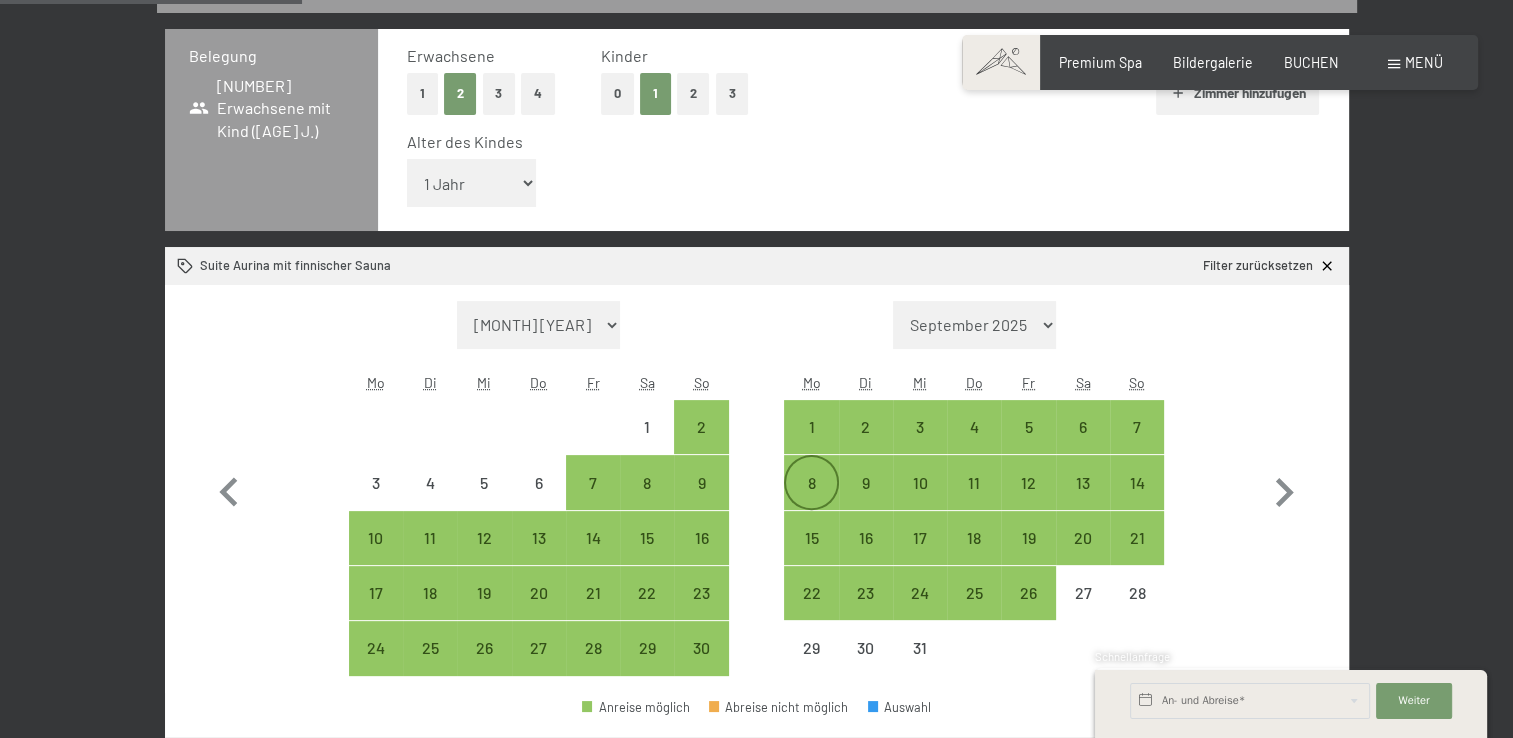 click on "8" at bounding box center [811, 500] 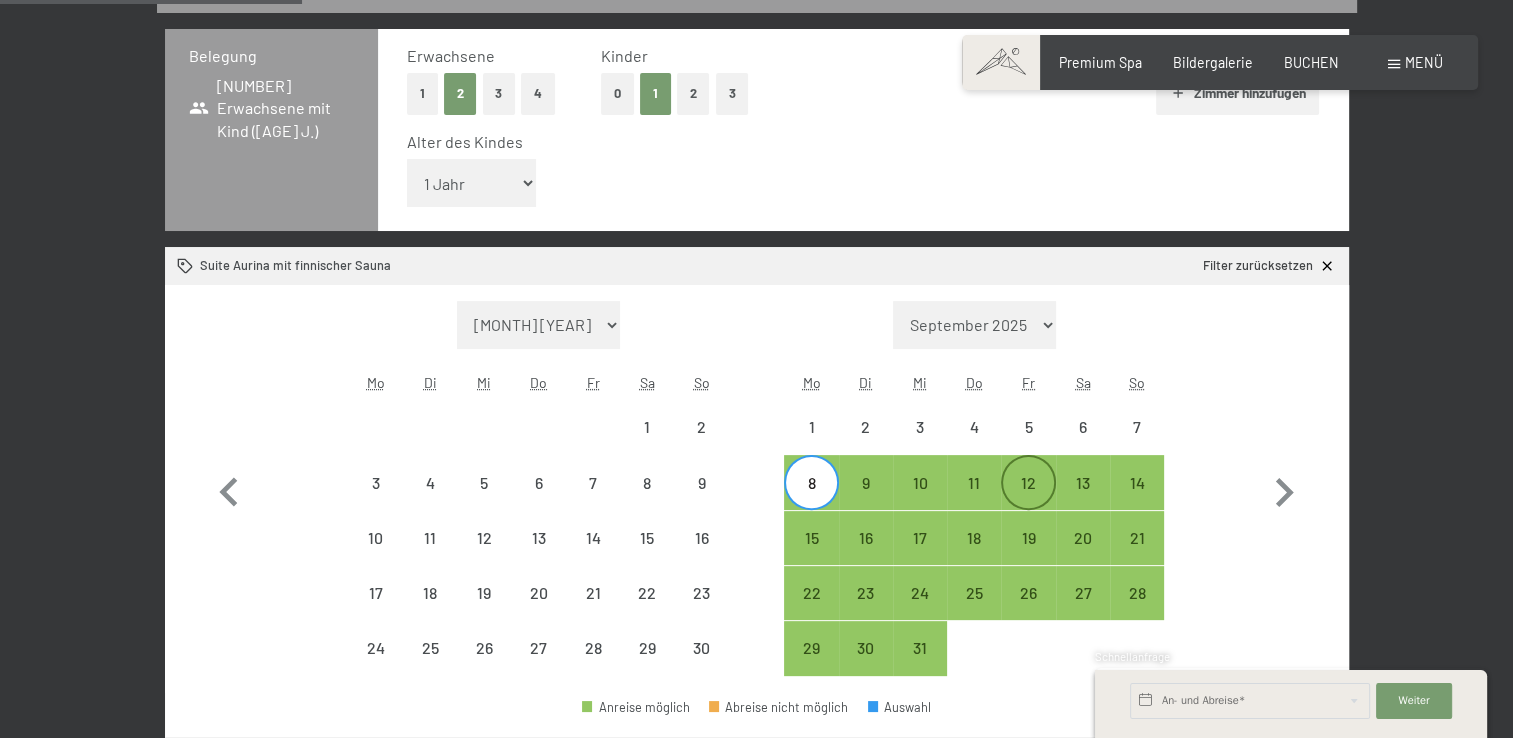 click on "12" at bounding box center (1028, 482) 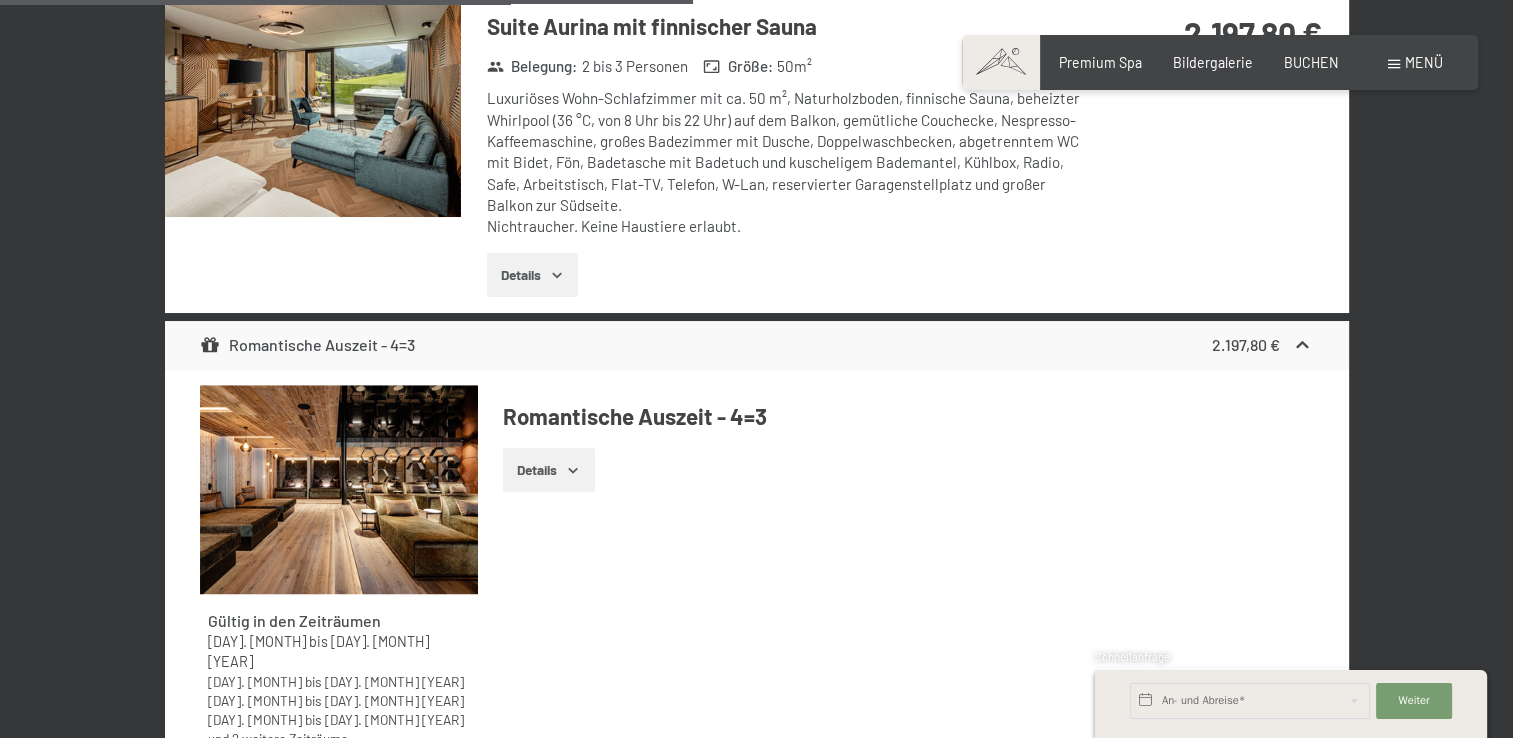 scroll, scrollTop: 1348, scrollLeft: 0, axis: vertical 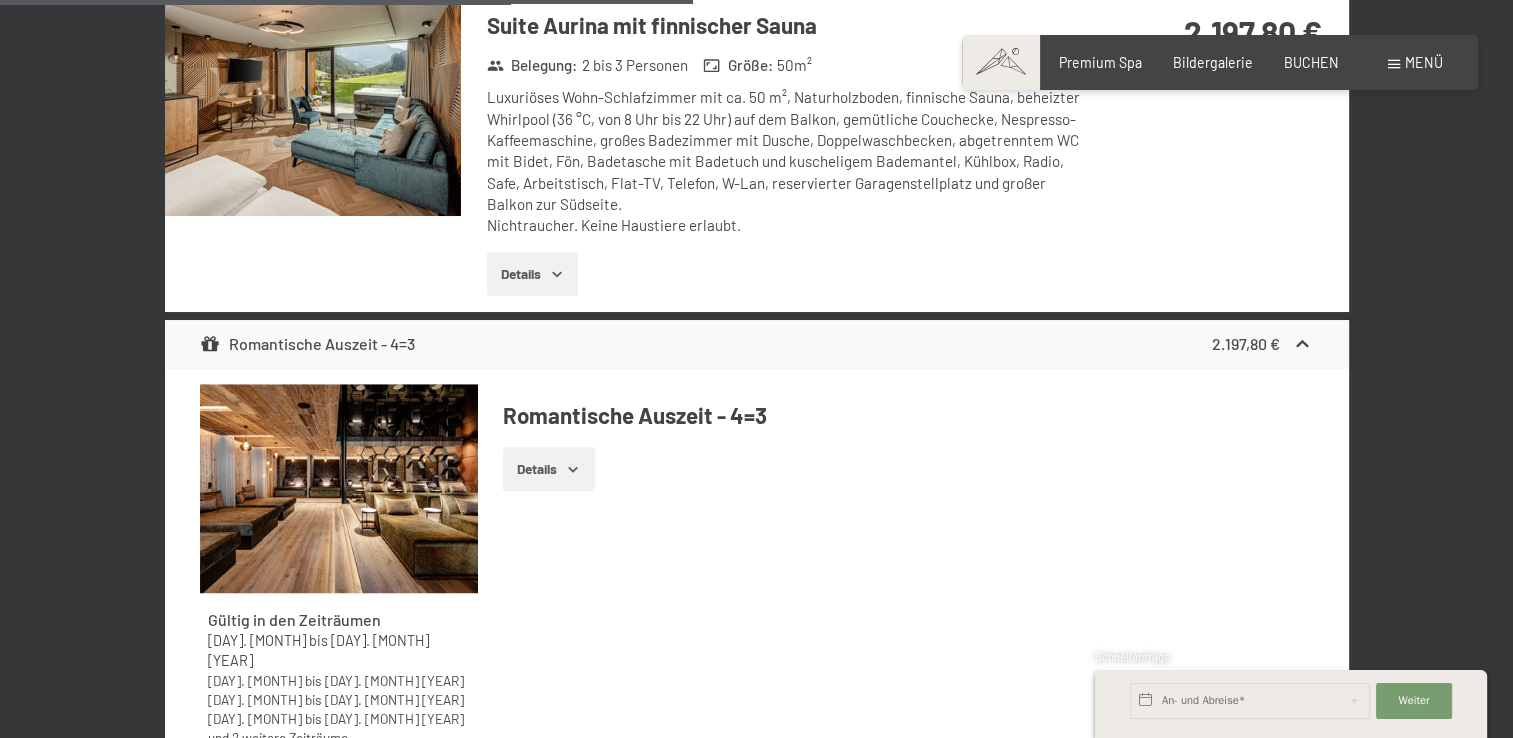 click 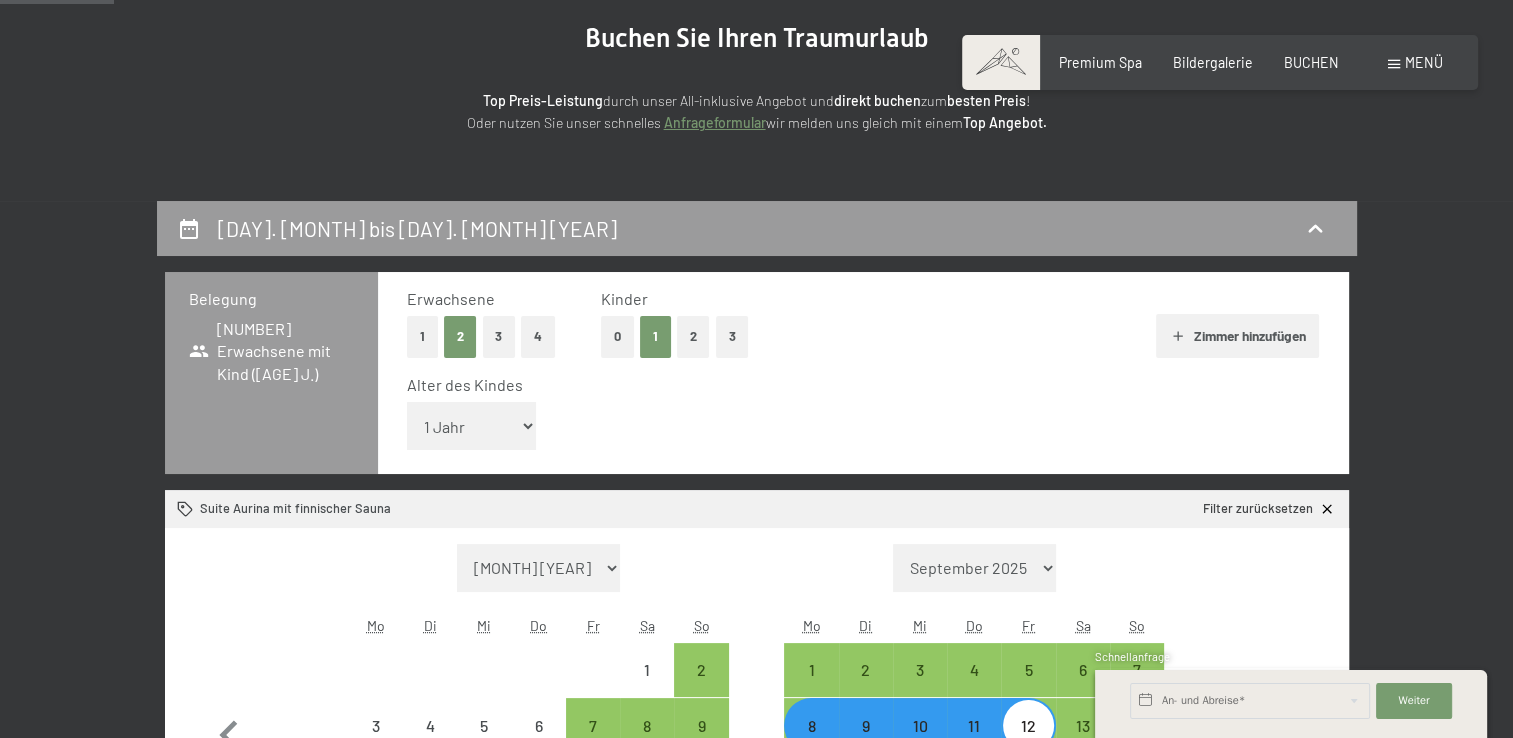 scroll, scrollTop: 252, scrollLeft: 0, axis: vertical 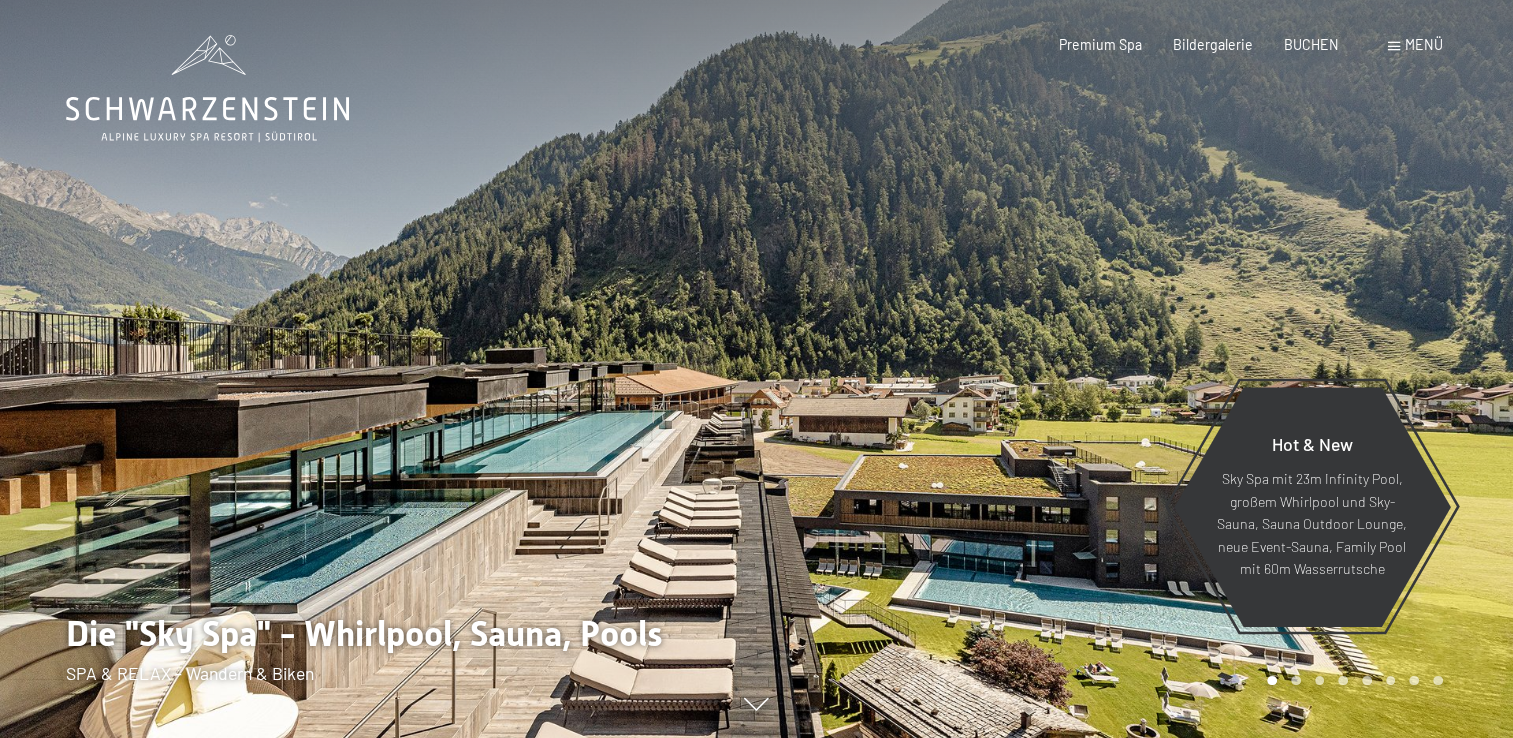 click on "Menü" at bounding box center (1424, 44) 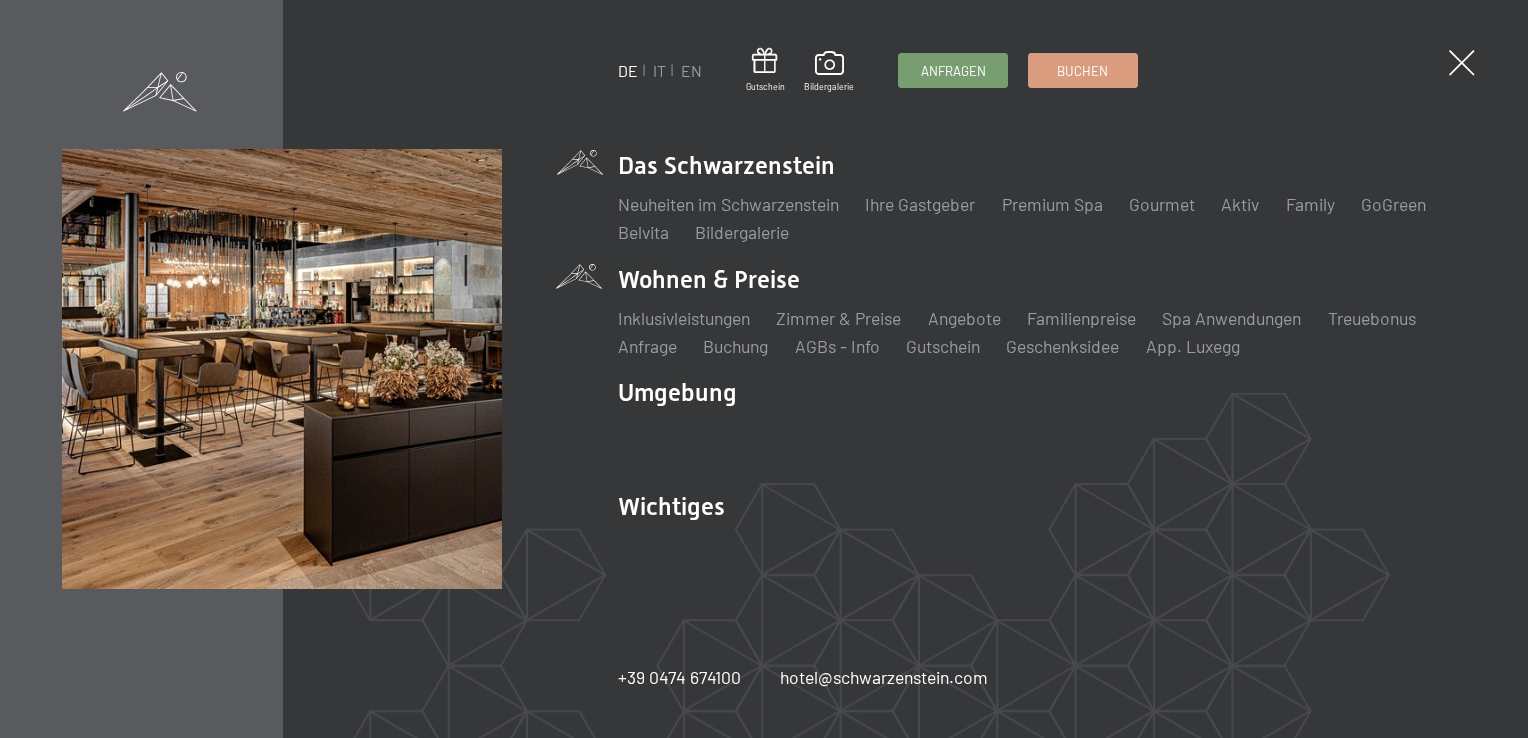 scroll, scrollTop: 0, scrollLeft: 0, axis: both 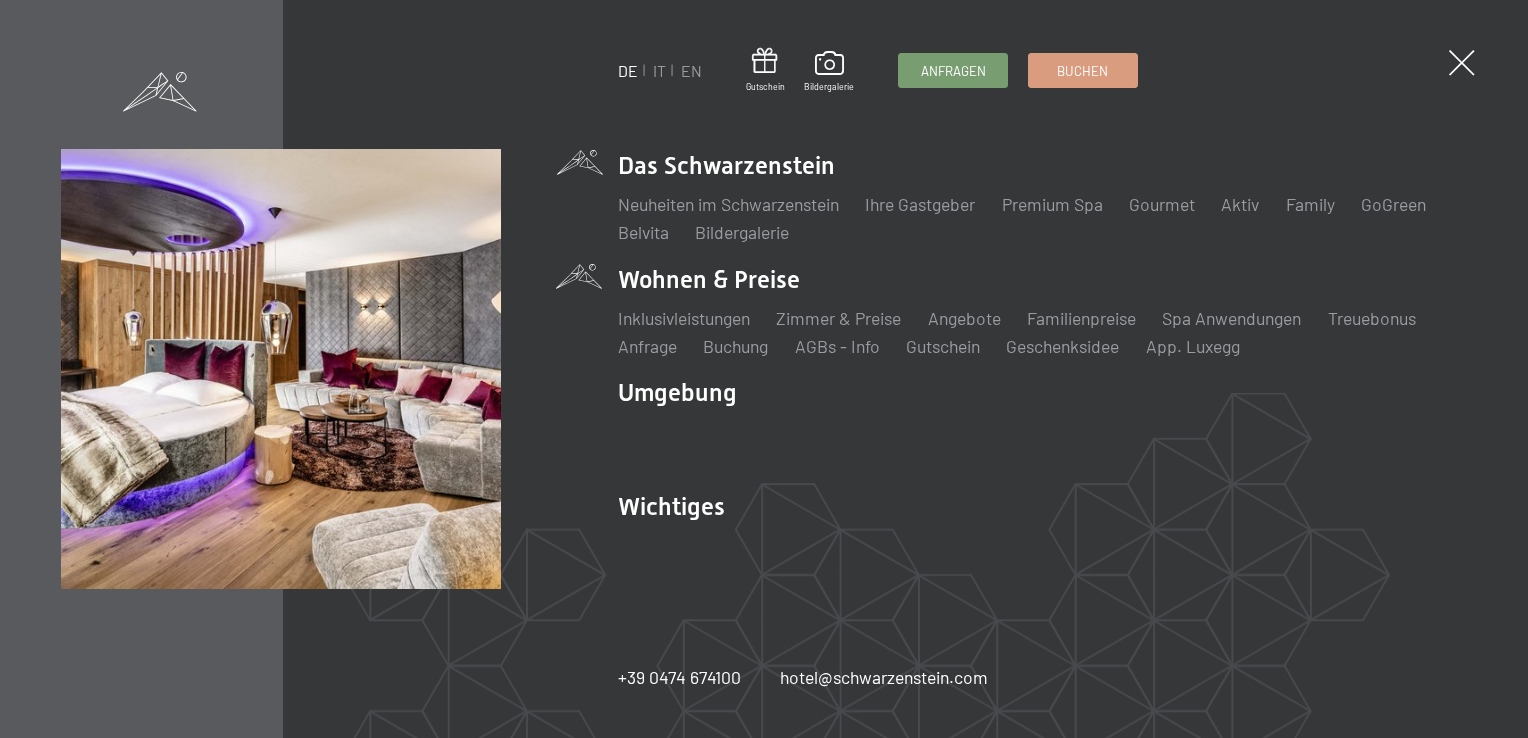 click on "Wohnen & Preise           Inklusivleistungen         Zimmer & Preise         Liste             Angebote         Liste             Familienpreise         Spa Anwendungen         Treuebonus         Anfrage         Buchung         AGBs - Info         Gutschein         Geschenksidee         App. Luxegg" at bounding box center [1042, 311] 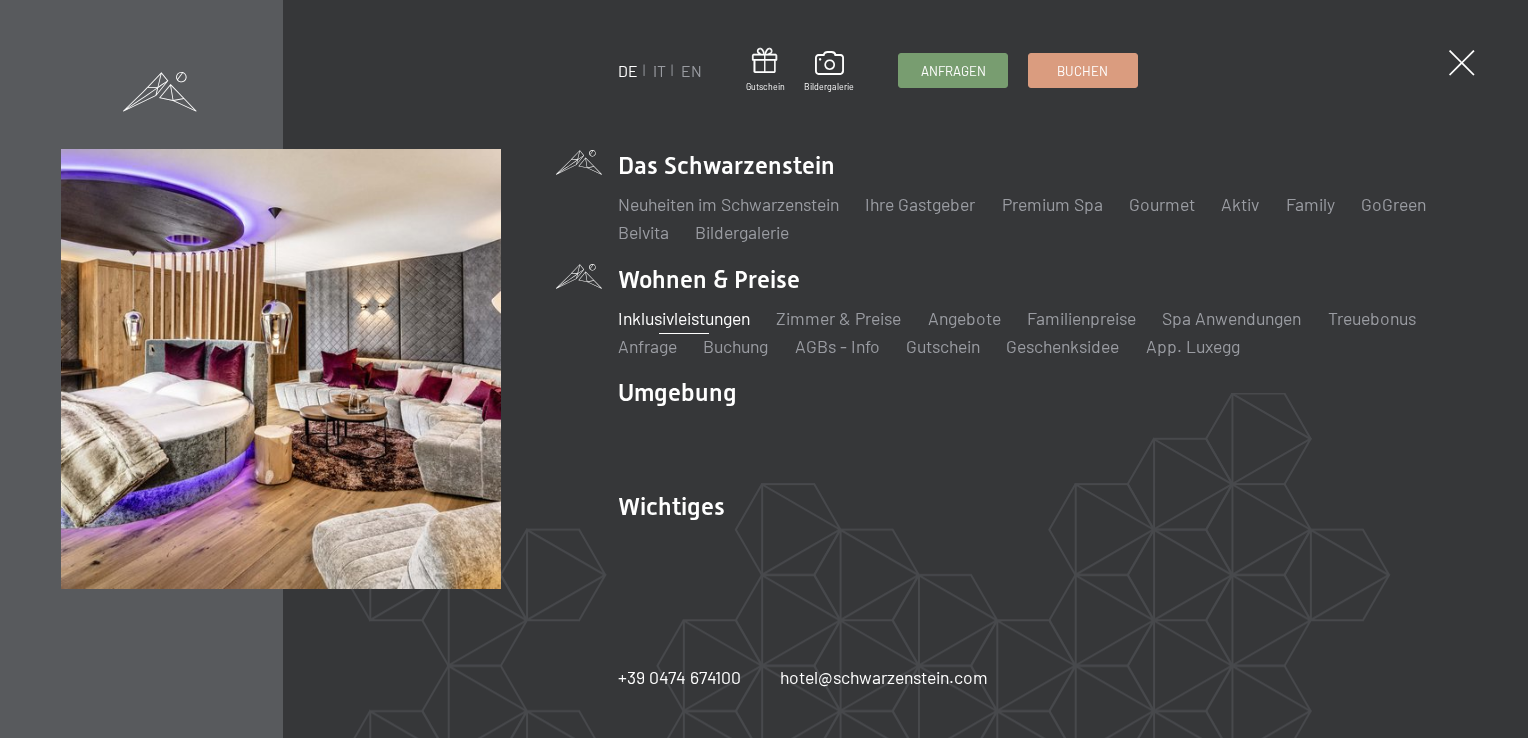 click on "Inklusivleistungen" at bounding box center [684, 318] 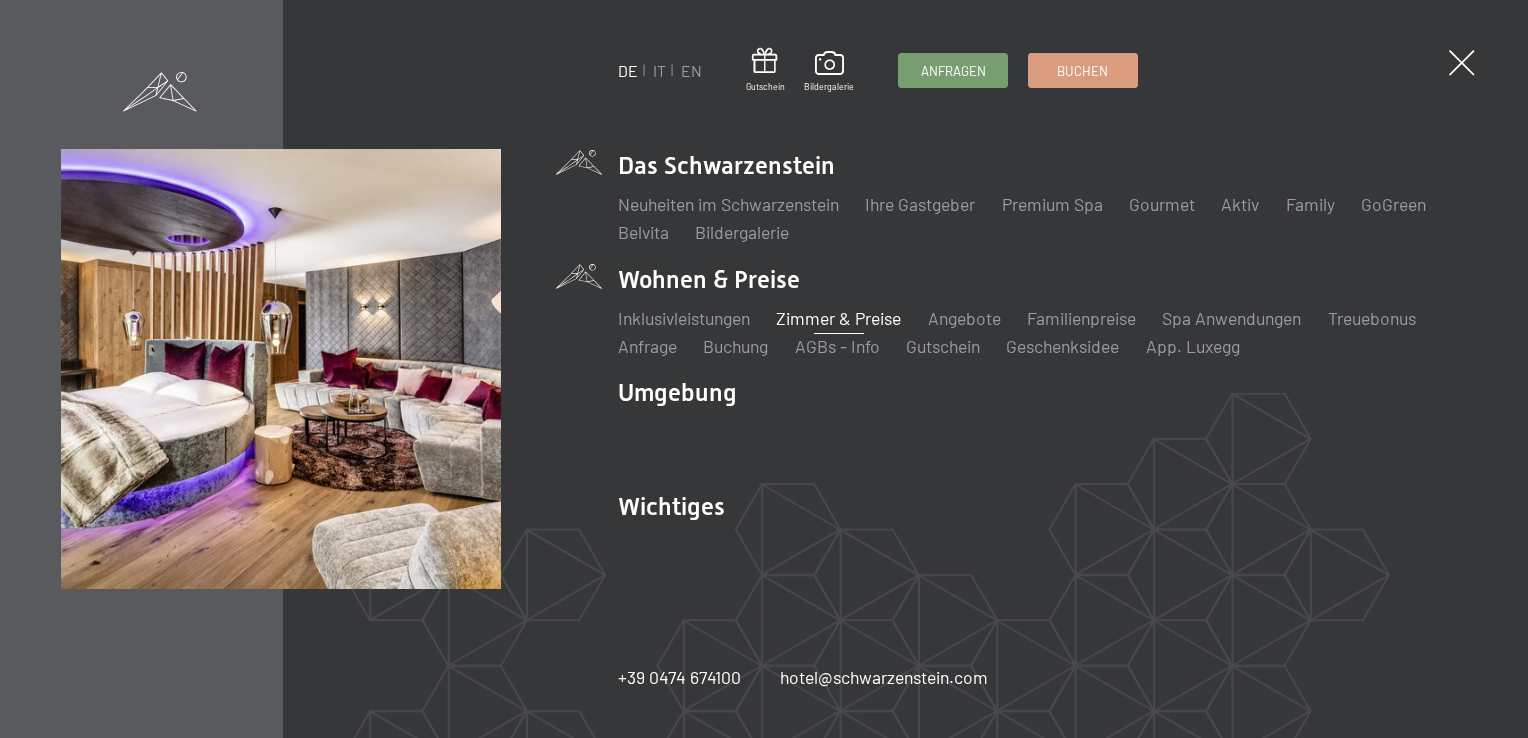 click on "Zimmer & Preise" at bounding box center [838, 318] 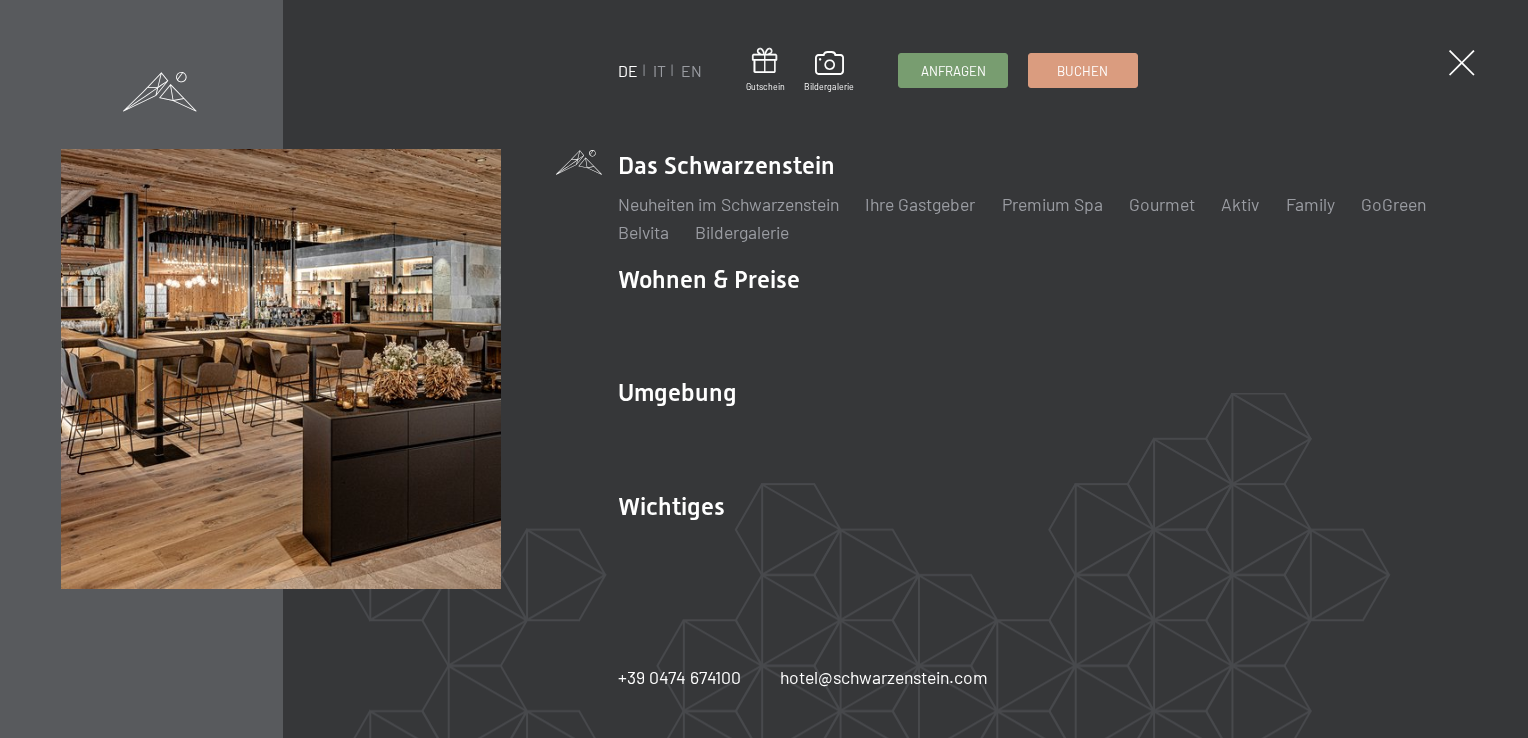 click on "DE         IT         EN                Gutschein             Bildergalerie               Anfragen           Buchen                    DE         IT         EN                       Das Schwarzenstein           Neuheiten im Schwarzenstein         Ihre Gastgeber         Premium Spa         Gourmet         Aktiv         Wochenprogramm         Bilder             Family         GoGreen         Belvita         Bildergalerie                     Wohnen & Preise           Inklusivleistungen         Zimmer & Preise         Liste             Angebote         Liste             Familienpreise         Spa Anwendungen         Treuebonus         Anfrage         Buchung         AGBs - Info         Gutschein         Geschenksidee         App. Luxegg                     Umgebung           Das Ahrntal         Ski & Winter         Skifahren         Skischule             Wandern & Sommer         Wandern         Biken             Sehenswürdigkeiten" at bounding box center [764, 369] 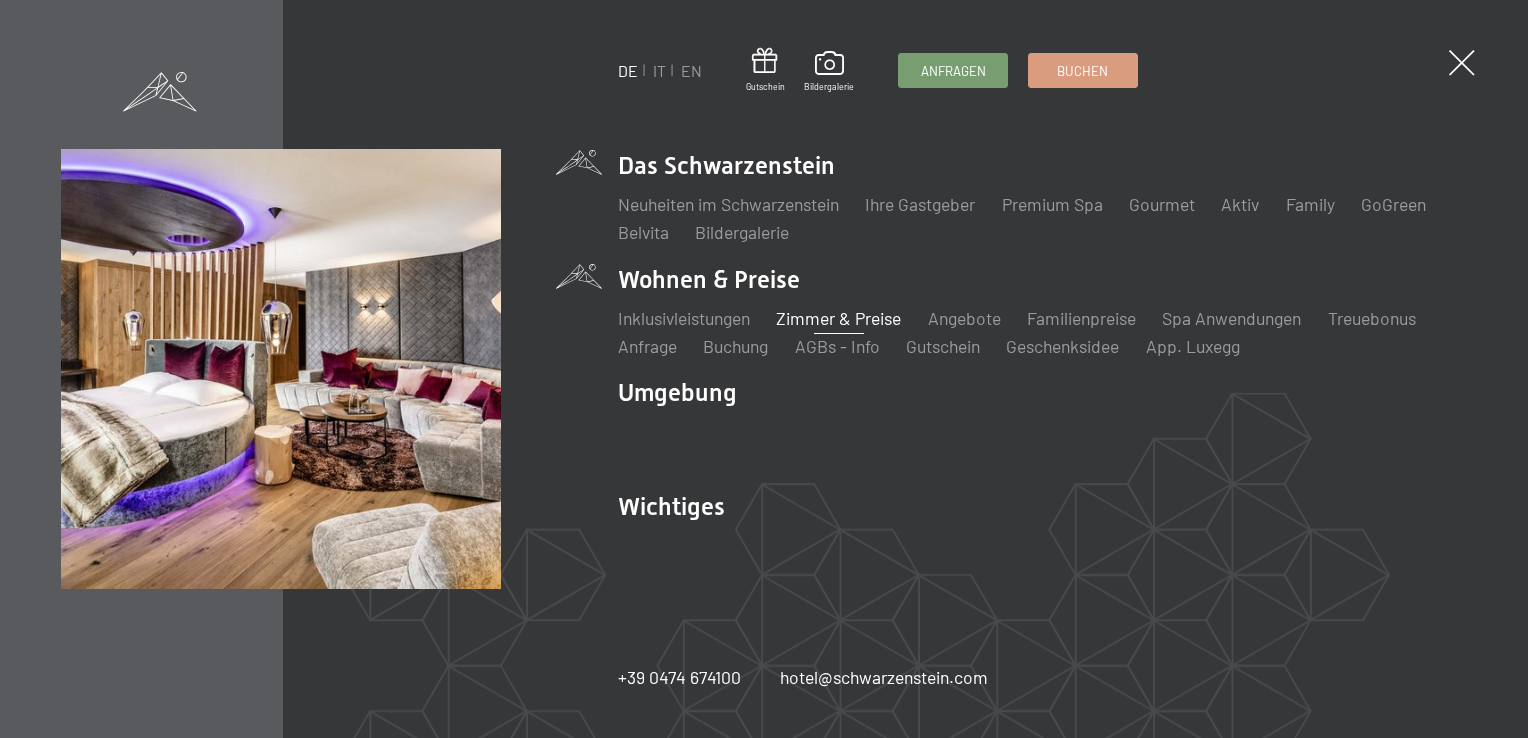 click on "Zimmer & Preise" at bounding box center (838, 318) 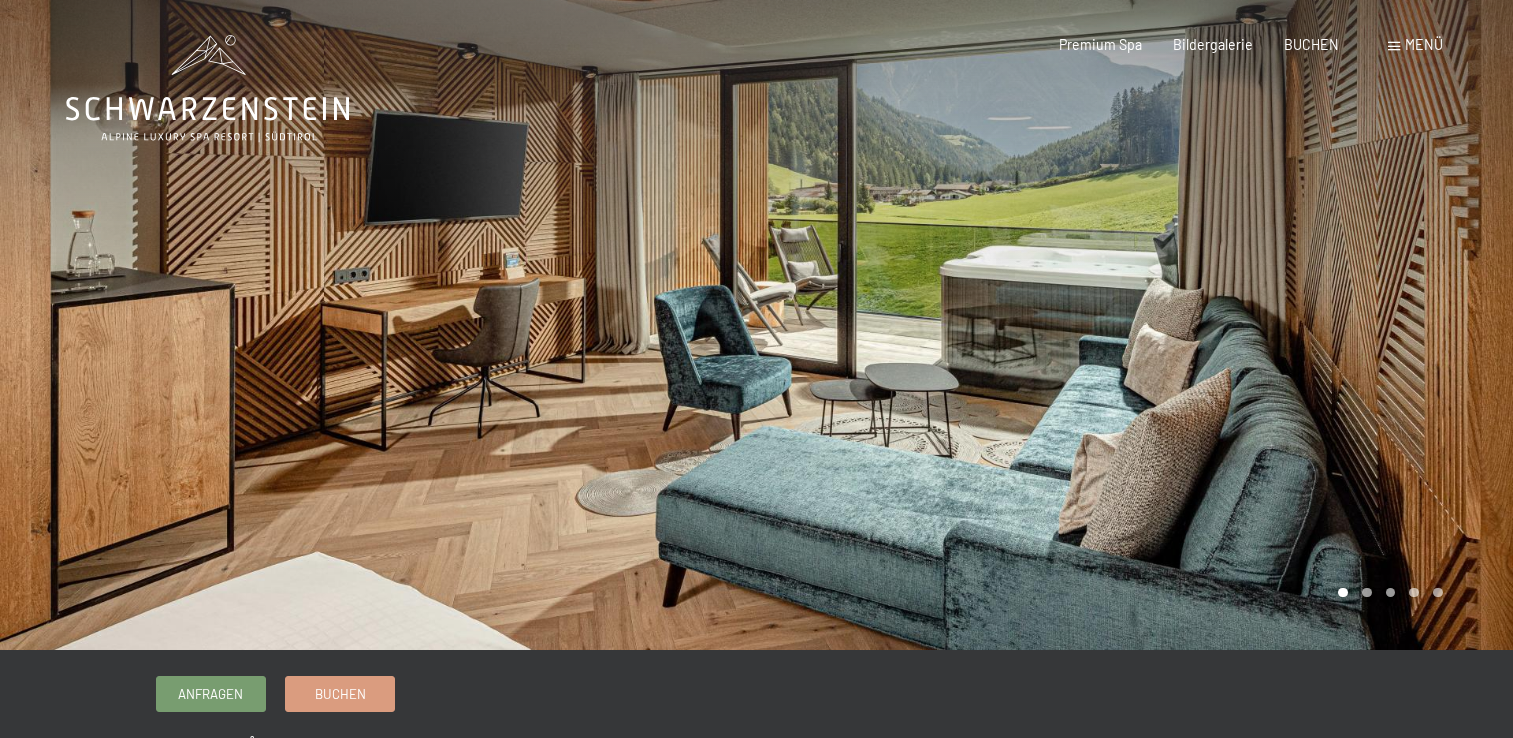scroll, scrollTop: 0, scrollLeft: 0, axis: both 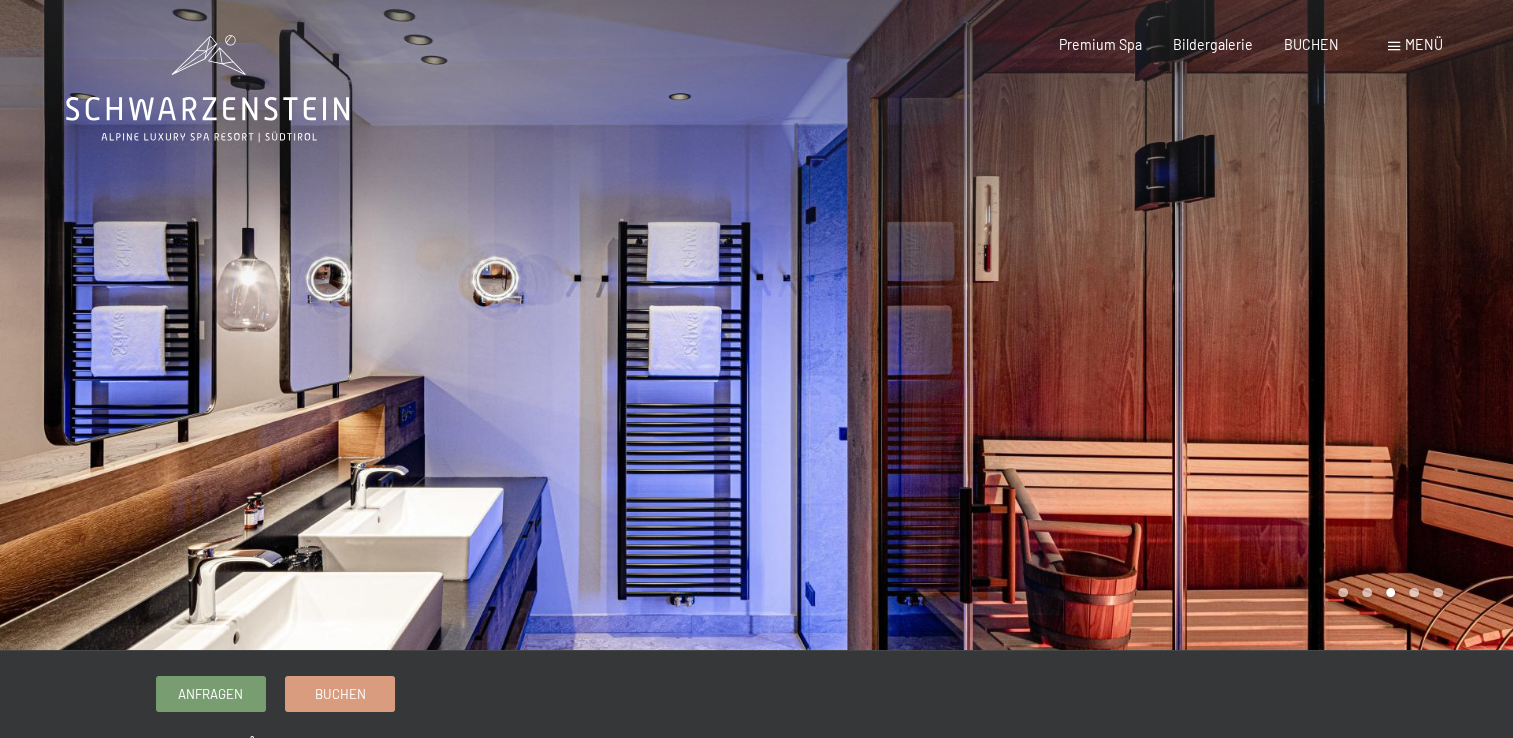 click at bounding box center [1135, 325] 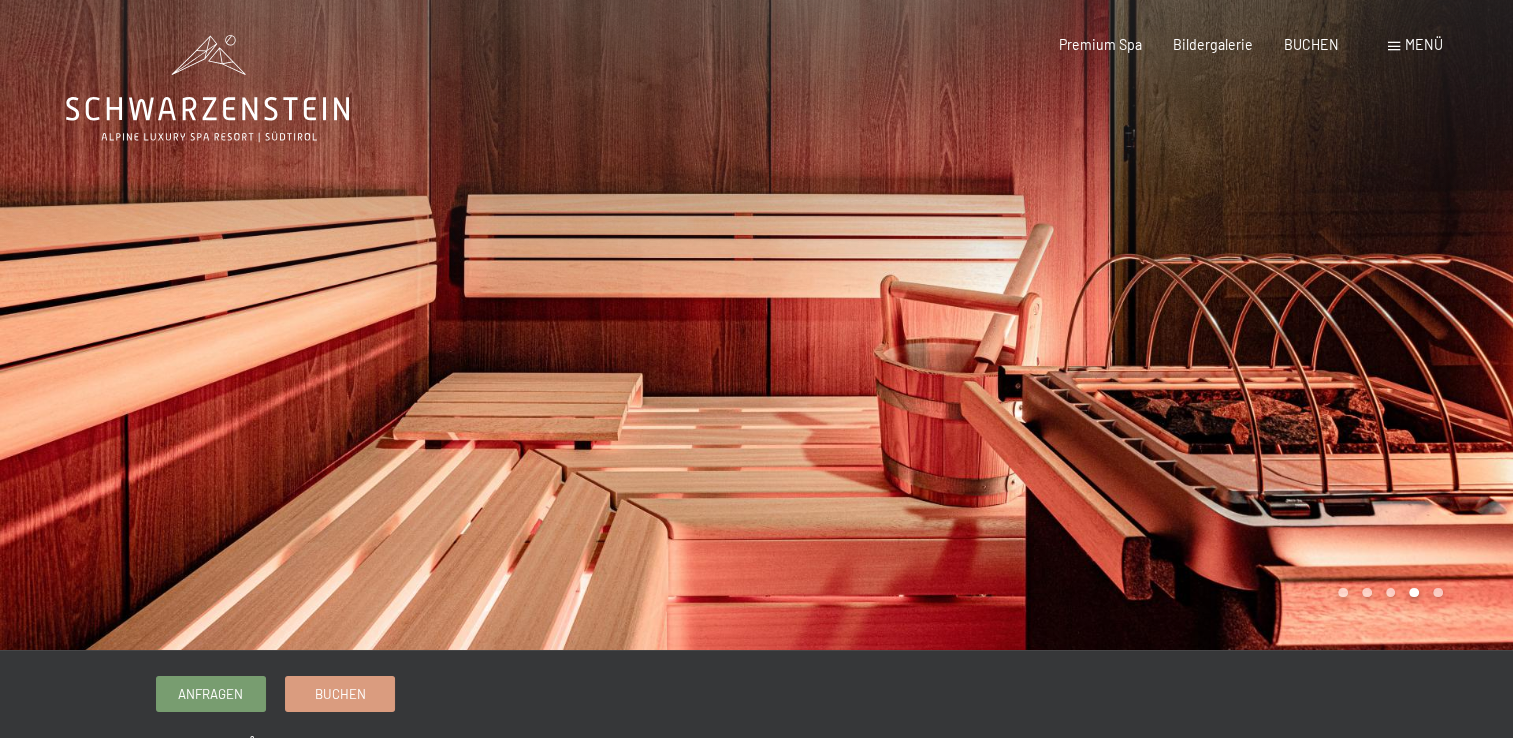 click at bounding box center (378, 325) 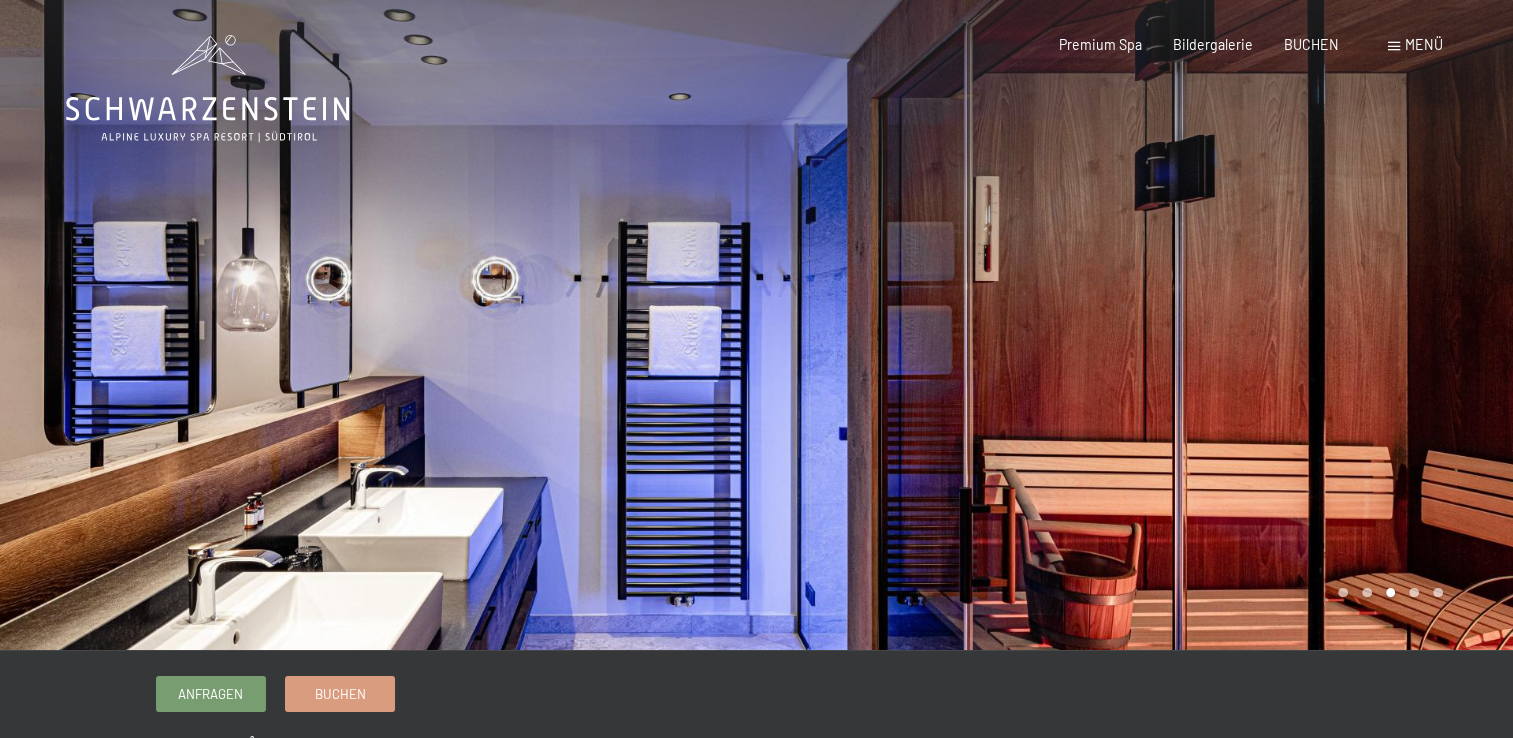 click at bounding box center (1135, 325) 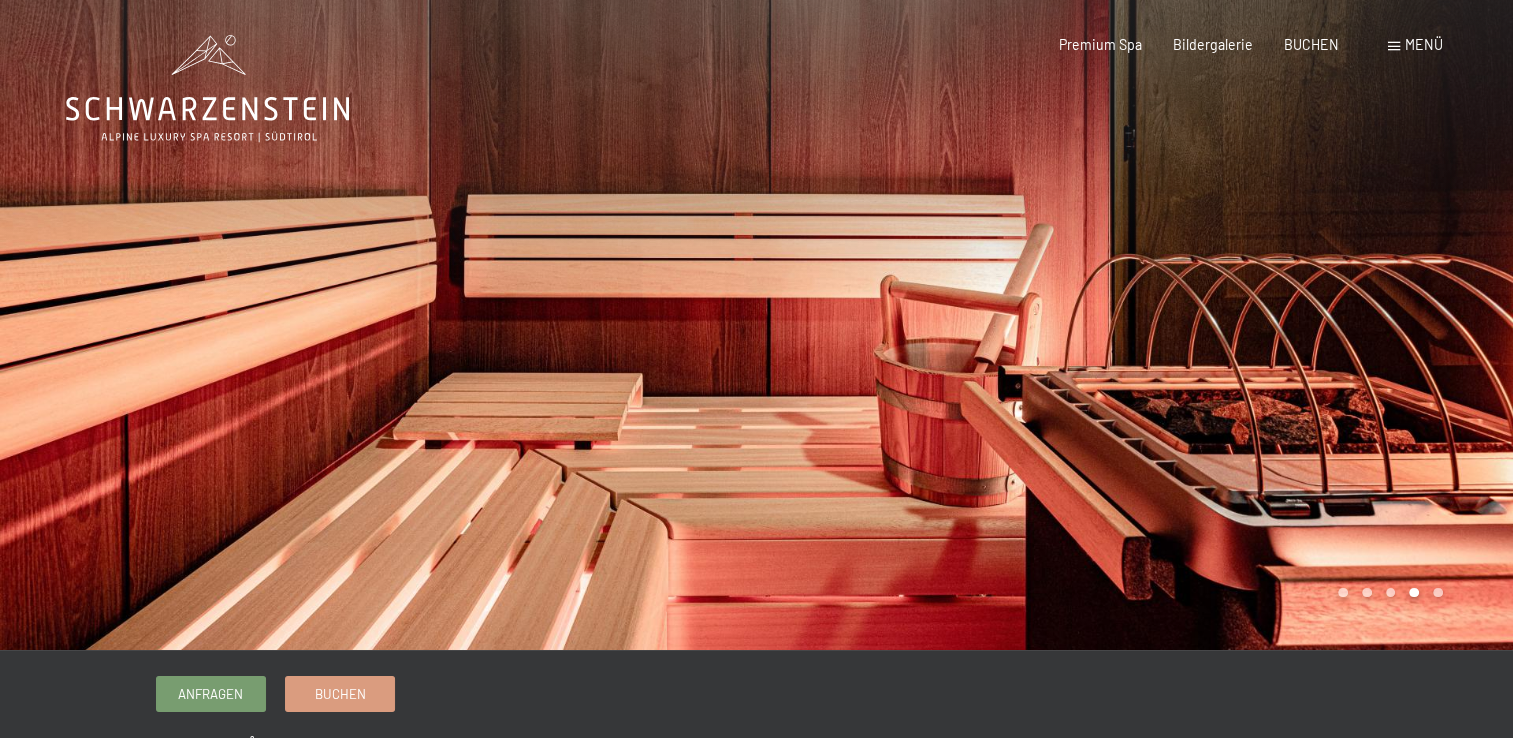 click on "Menü" at bounding box center (1424, 44) 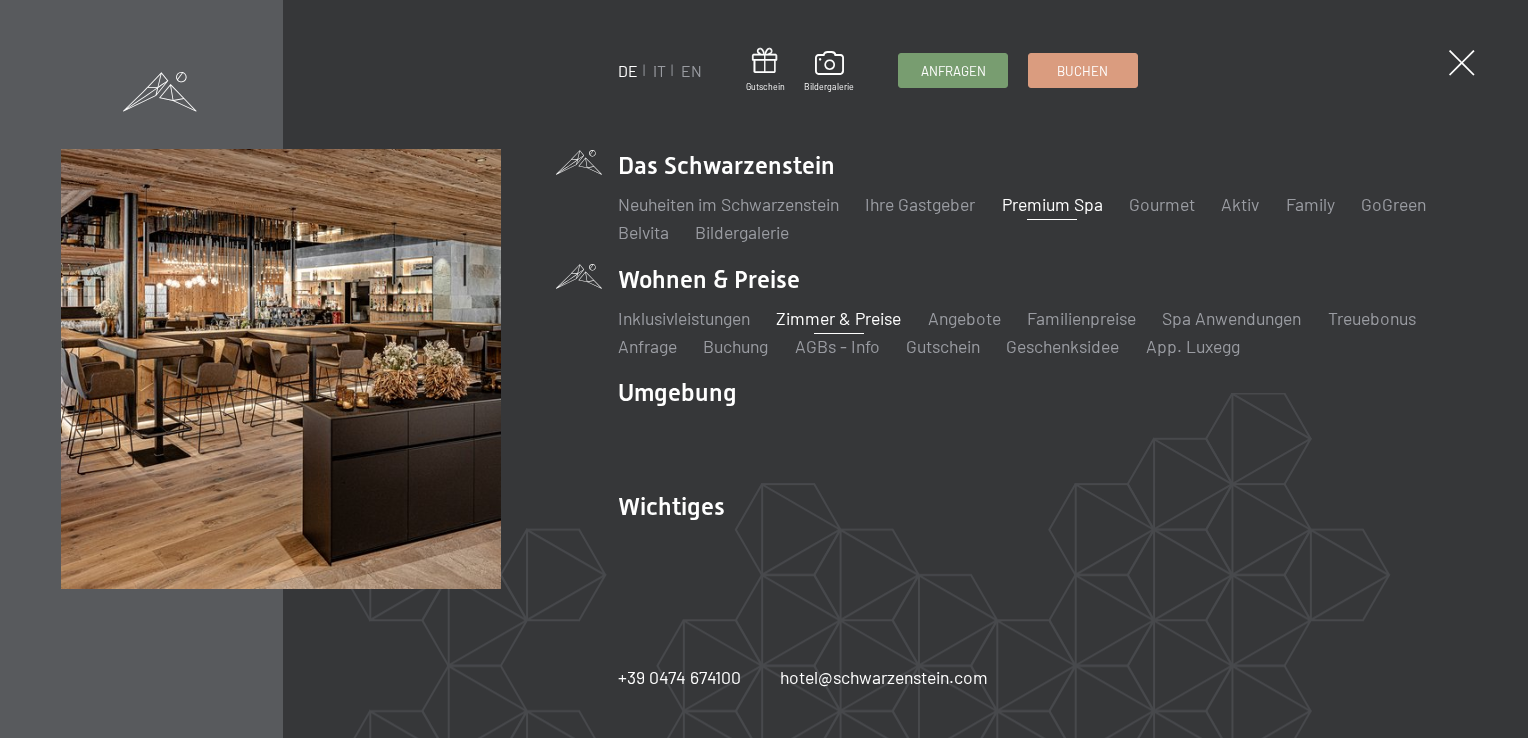 click on "Premium Spa" at bounding box center [1052, 204] 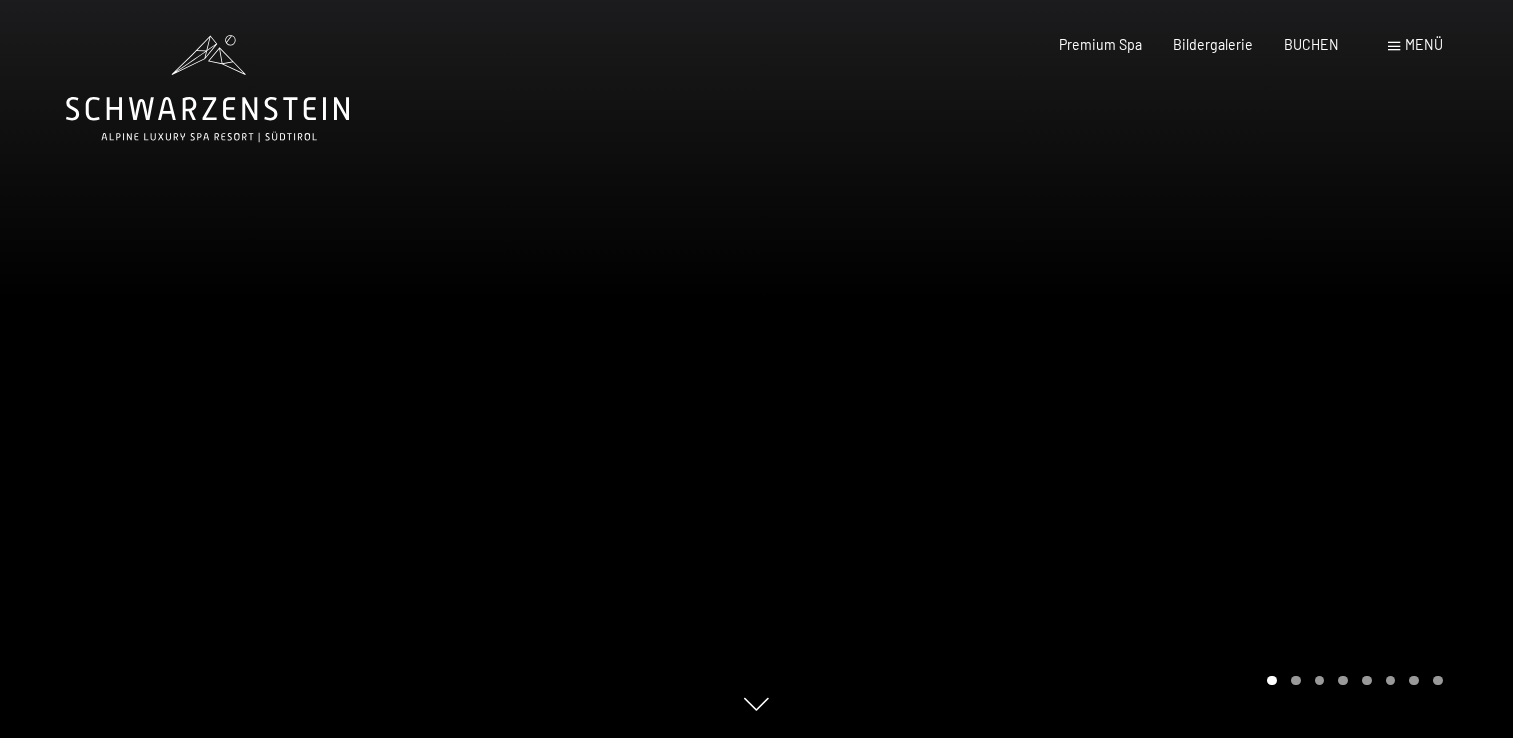 scroll, scrollTop: 0, scrollLeft: 0, axis: both 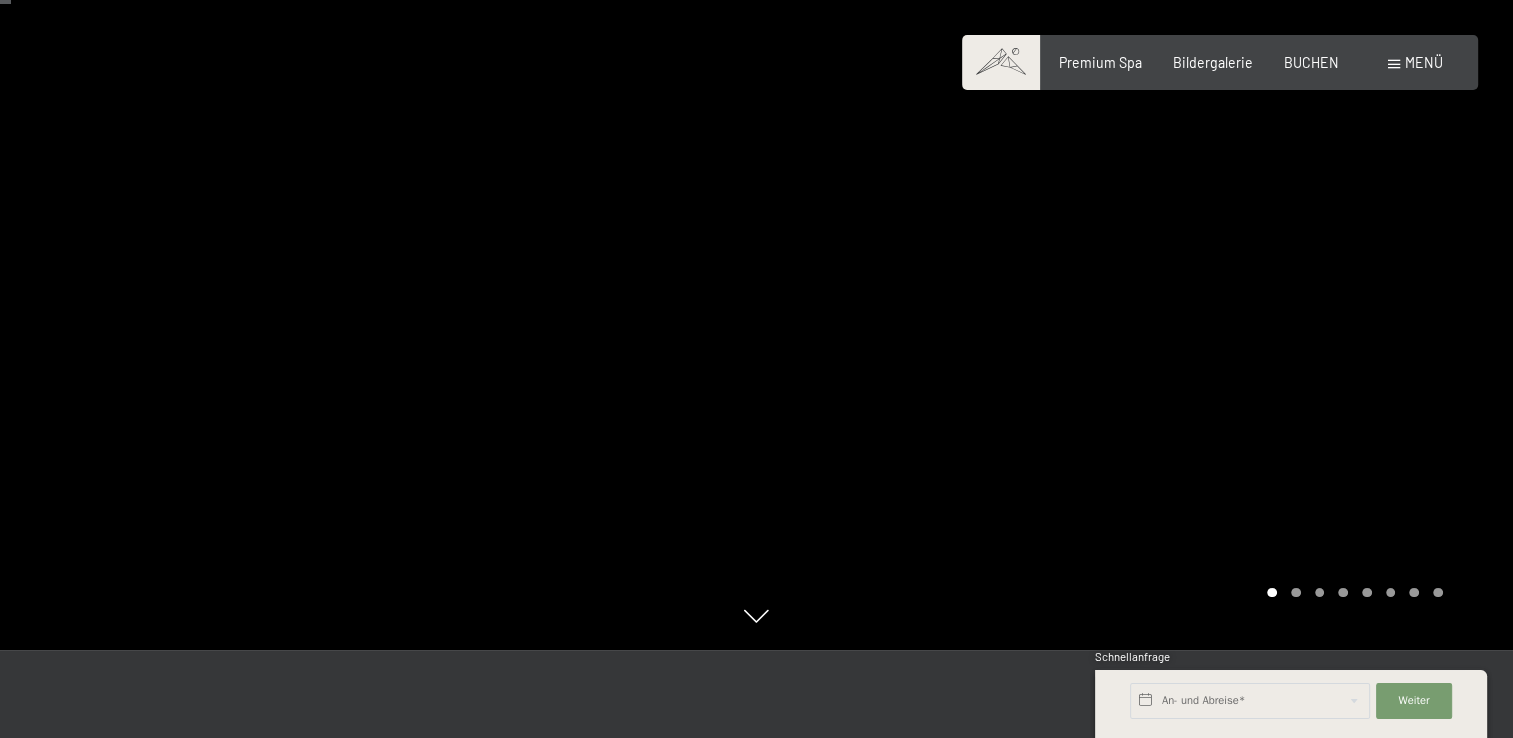 click at bounding box center (1135, 281) 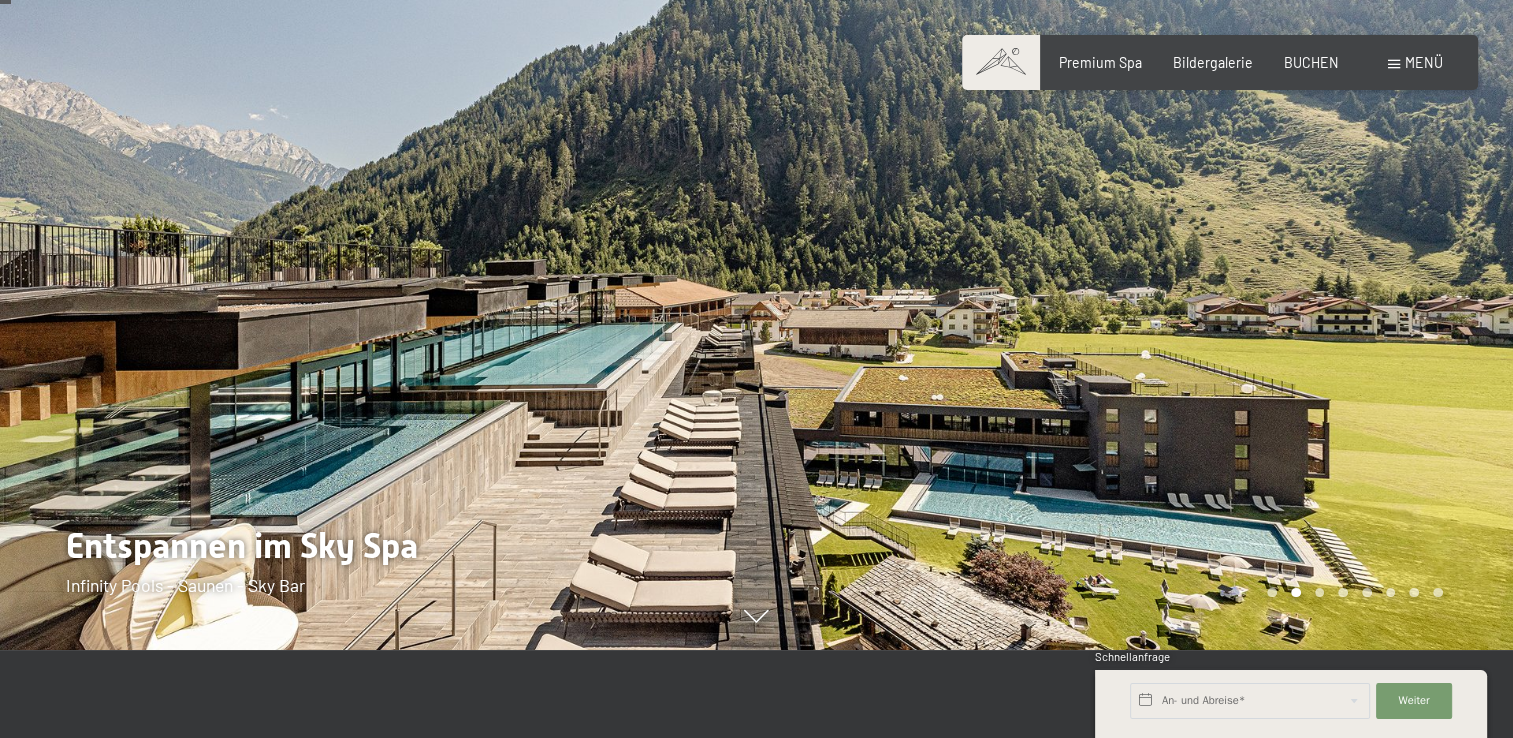 click at bounding box center (1135, 281) 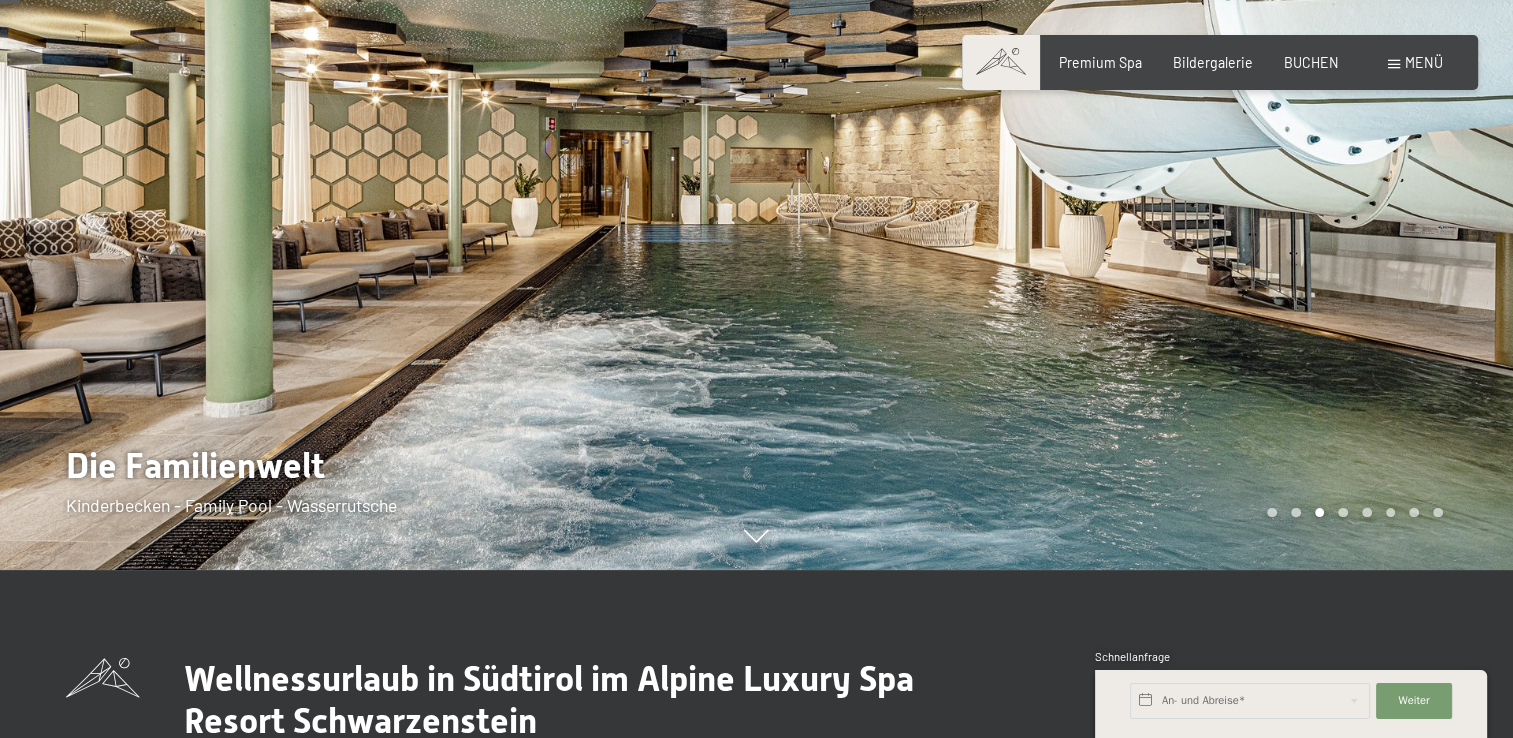 scroll, scrollTop: 168, scrollLeft: 0, axis: vertical 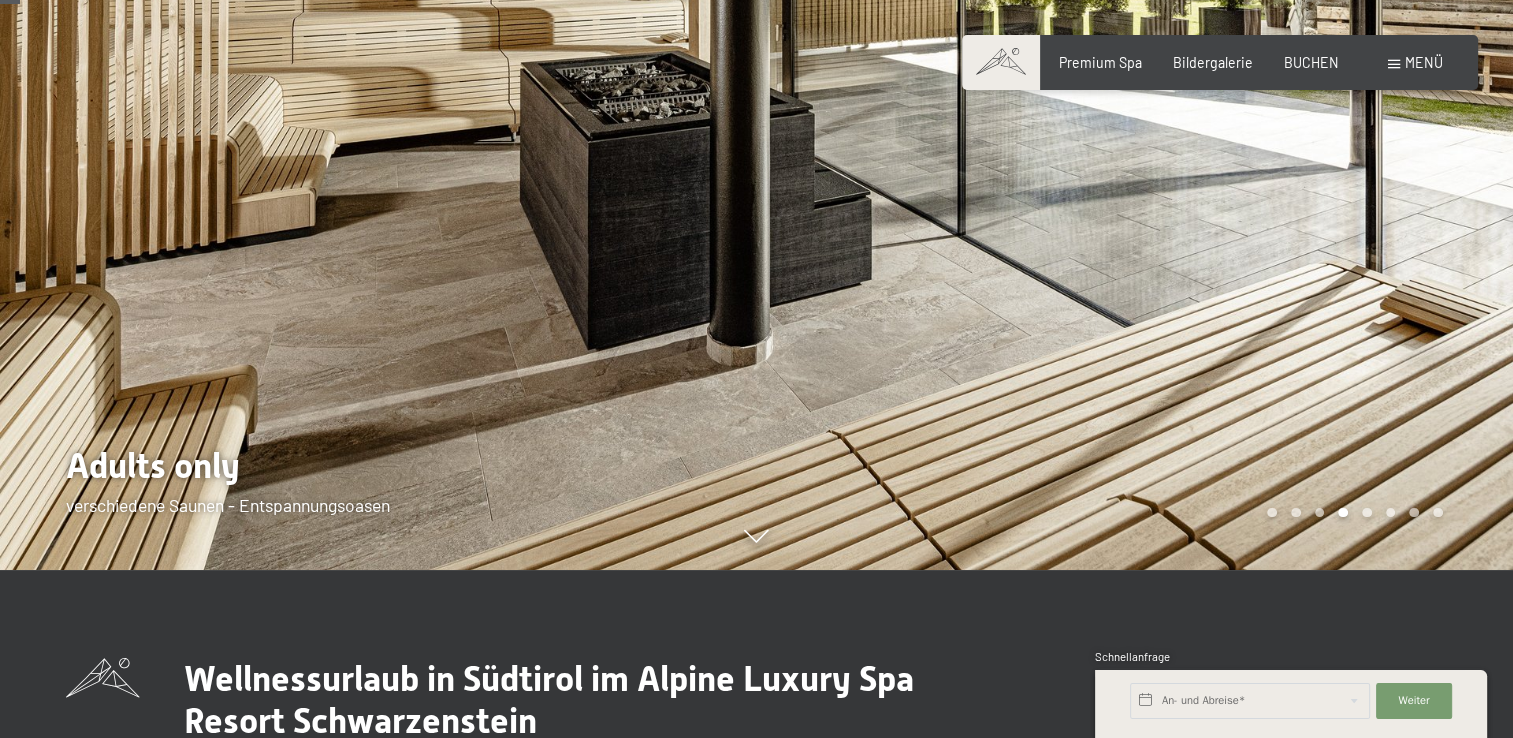 click at bounding box center [1135, 201] 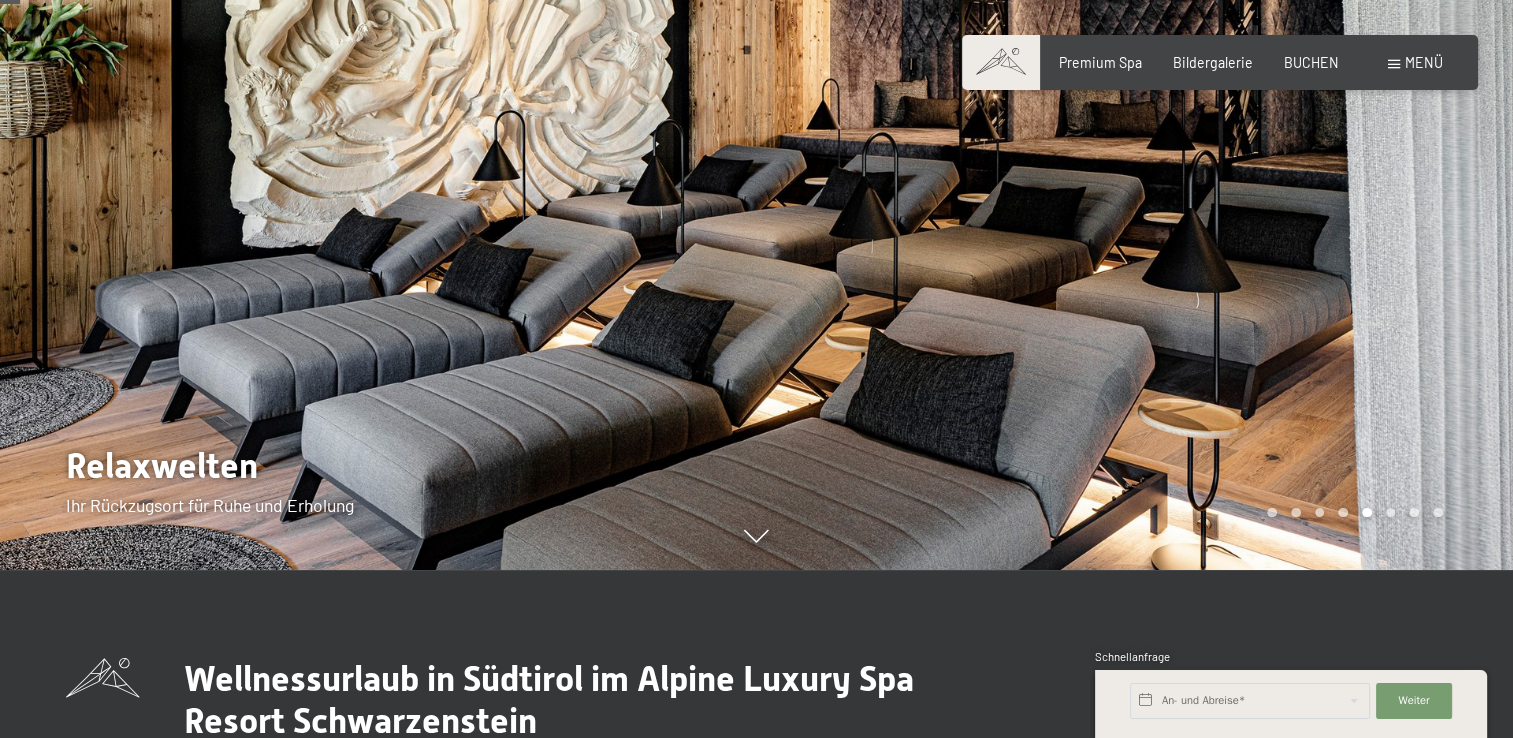 click at bounding box center [1135, 201] 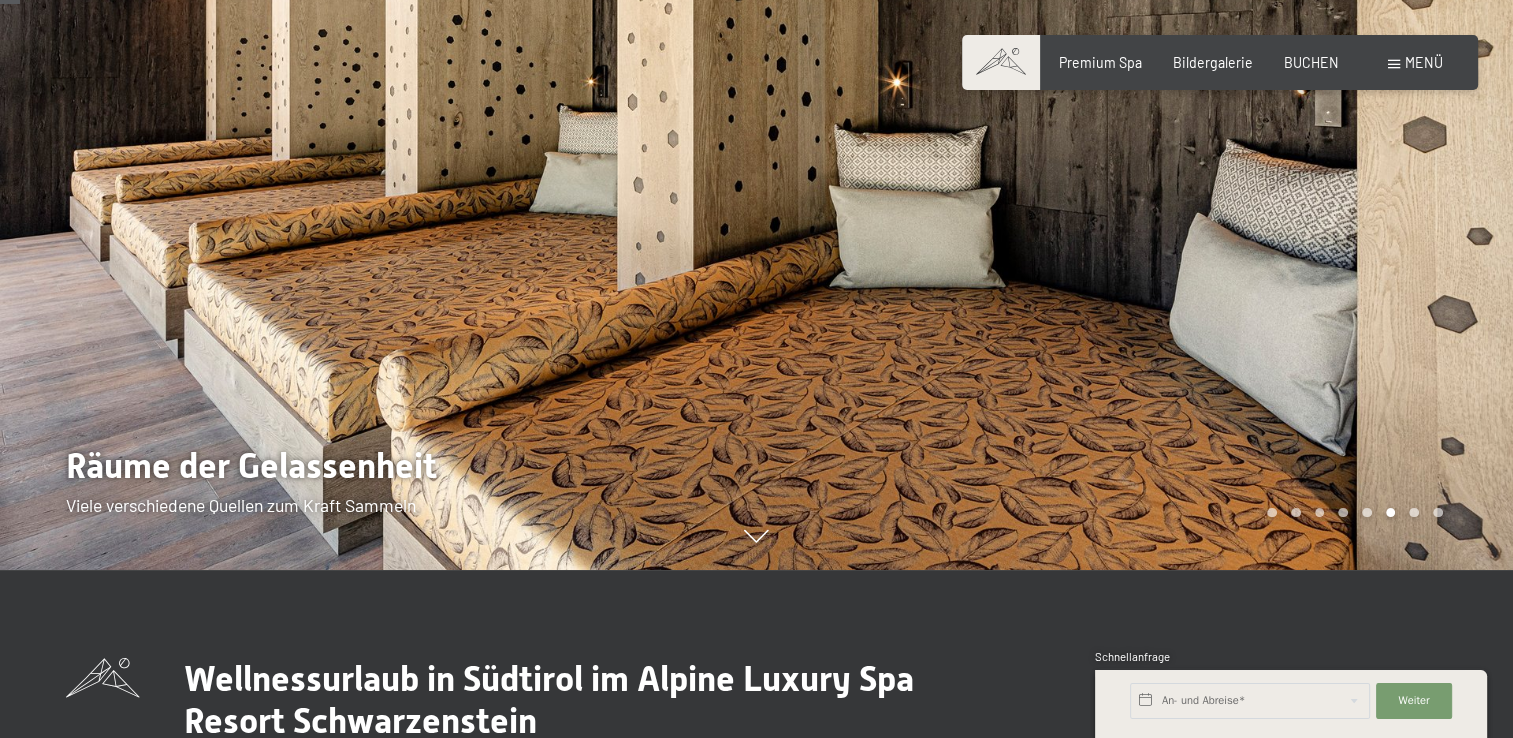 click at bounding box center [1135, 201] 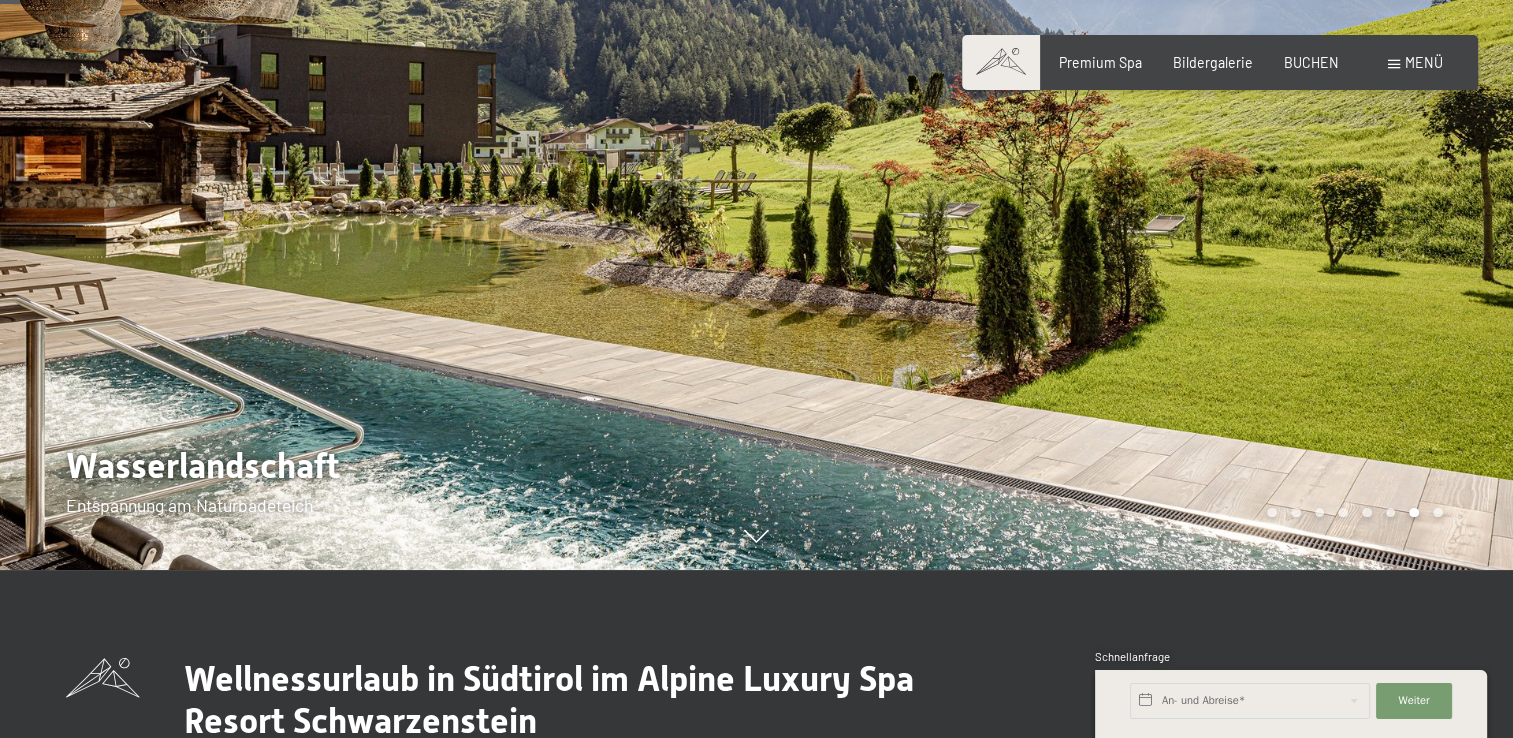 click at bounding box center [1135, 201] 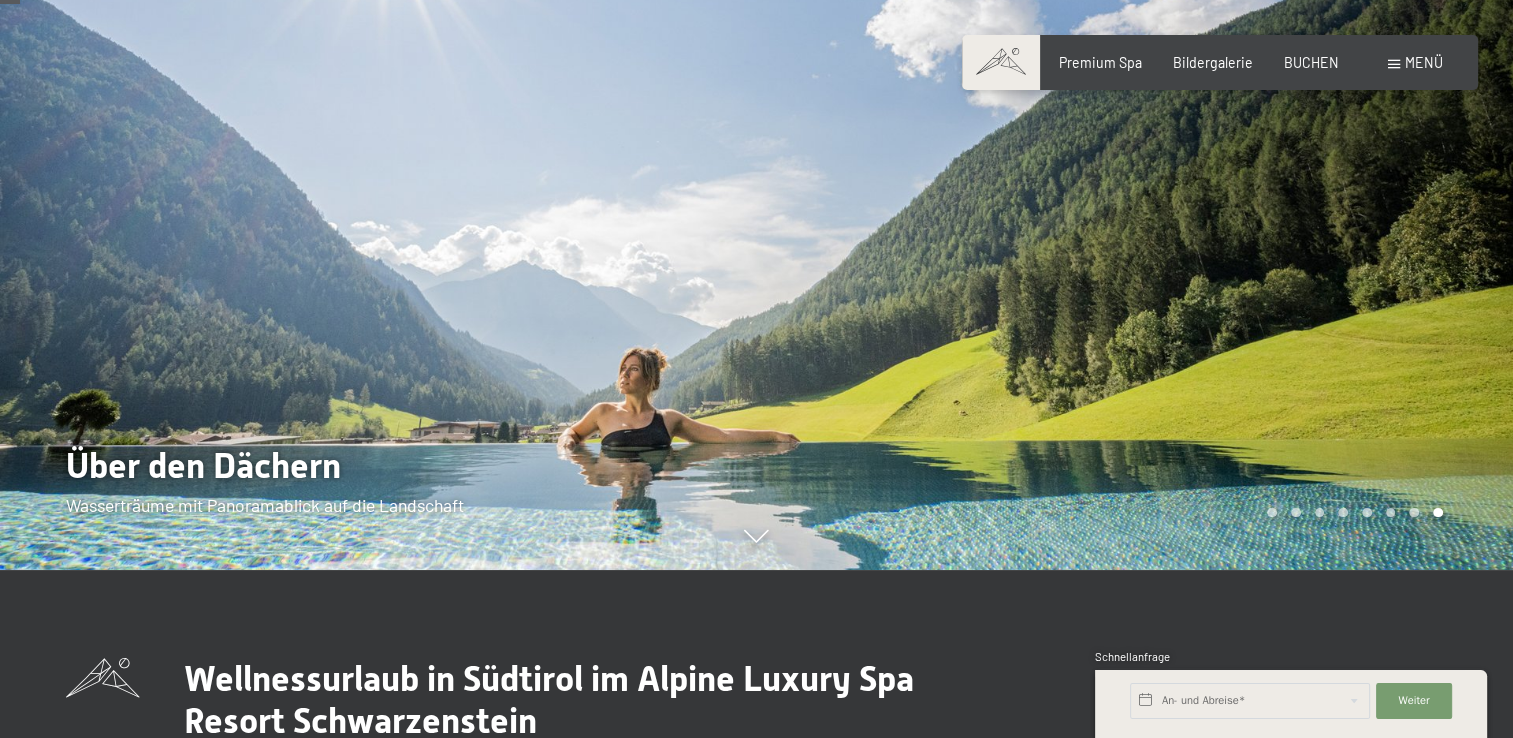 click at bounding box center (1135, 201) 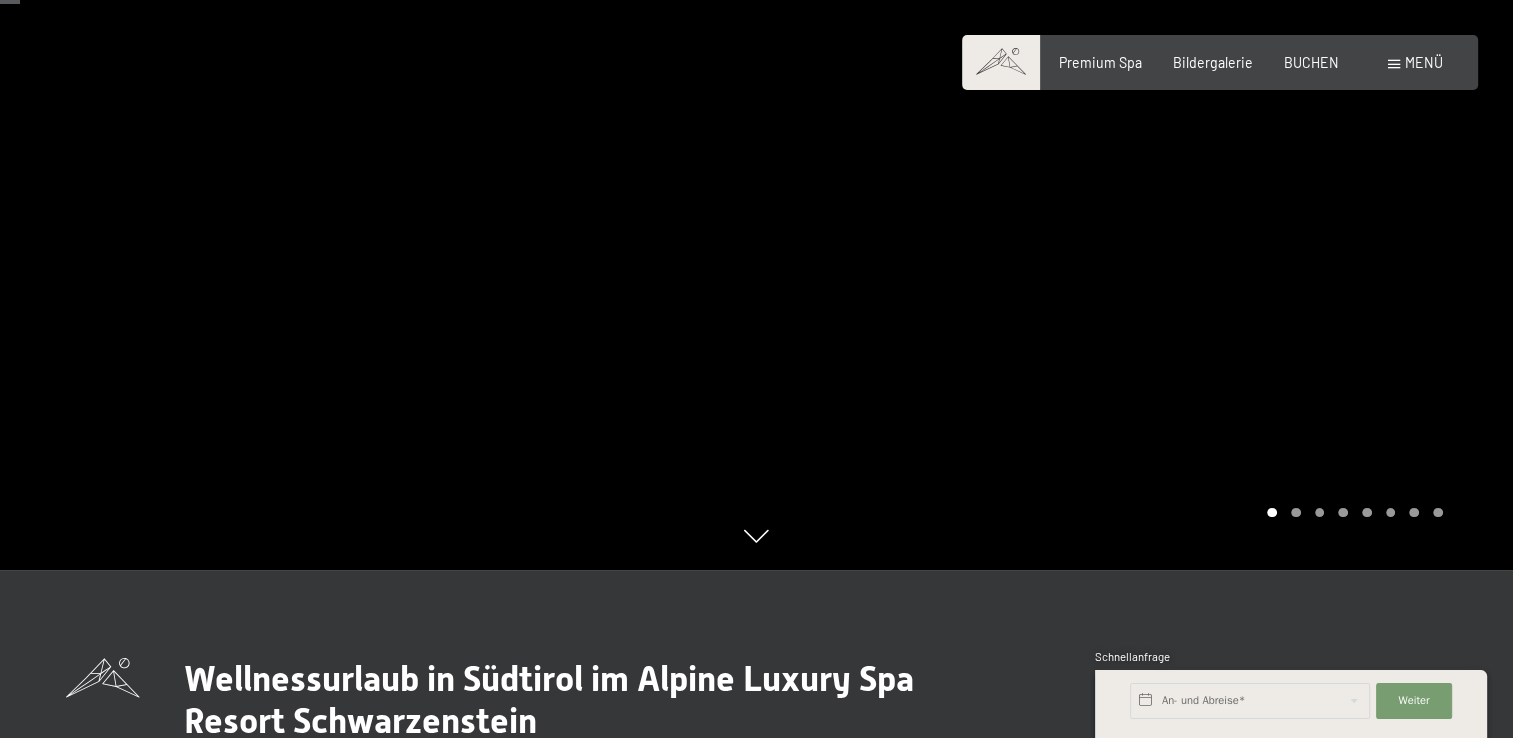 click at bounding box center (1135, 201) 